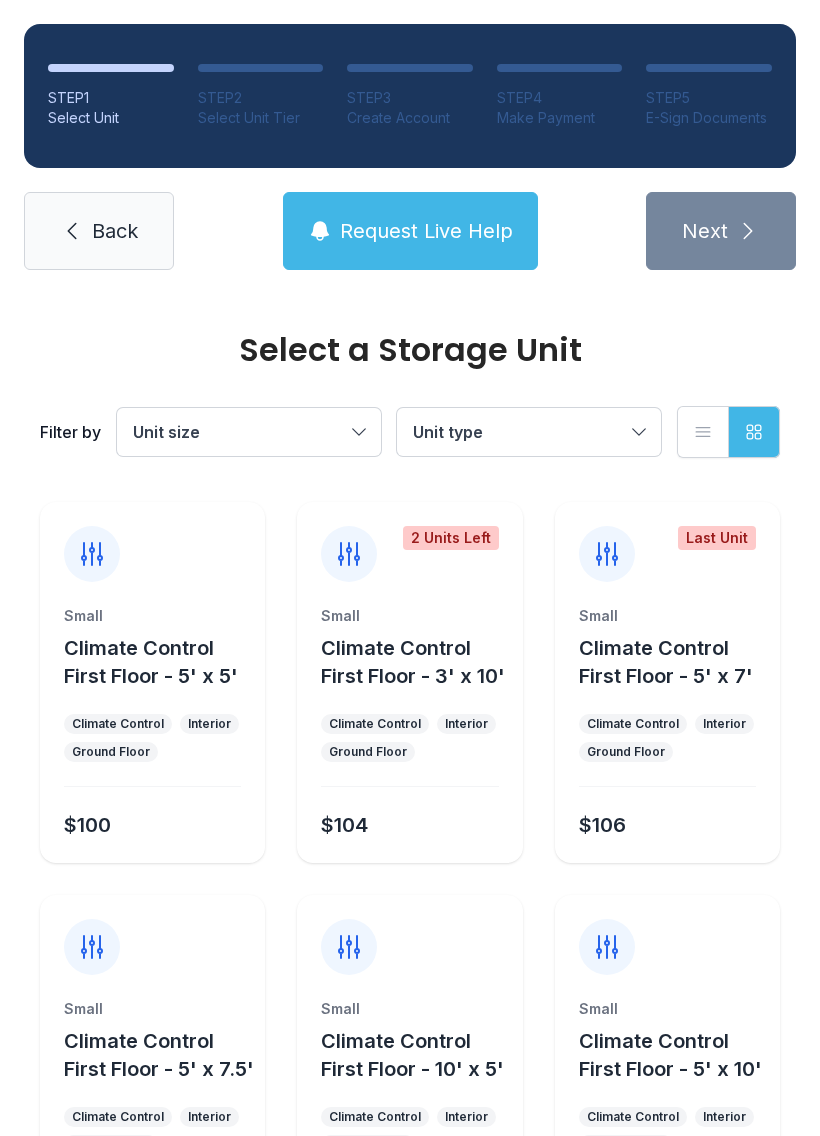 scroll, scrollTop: 0, scrollLeft: 0, axis: both 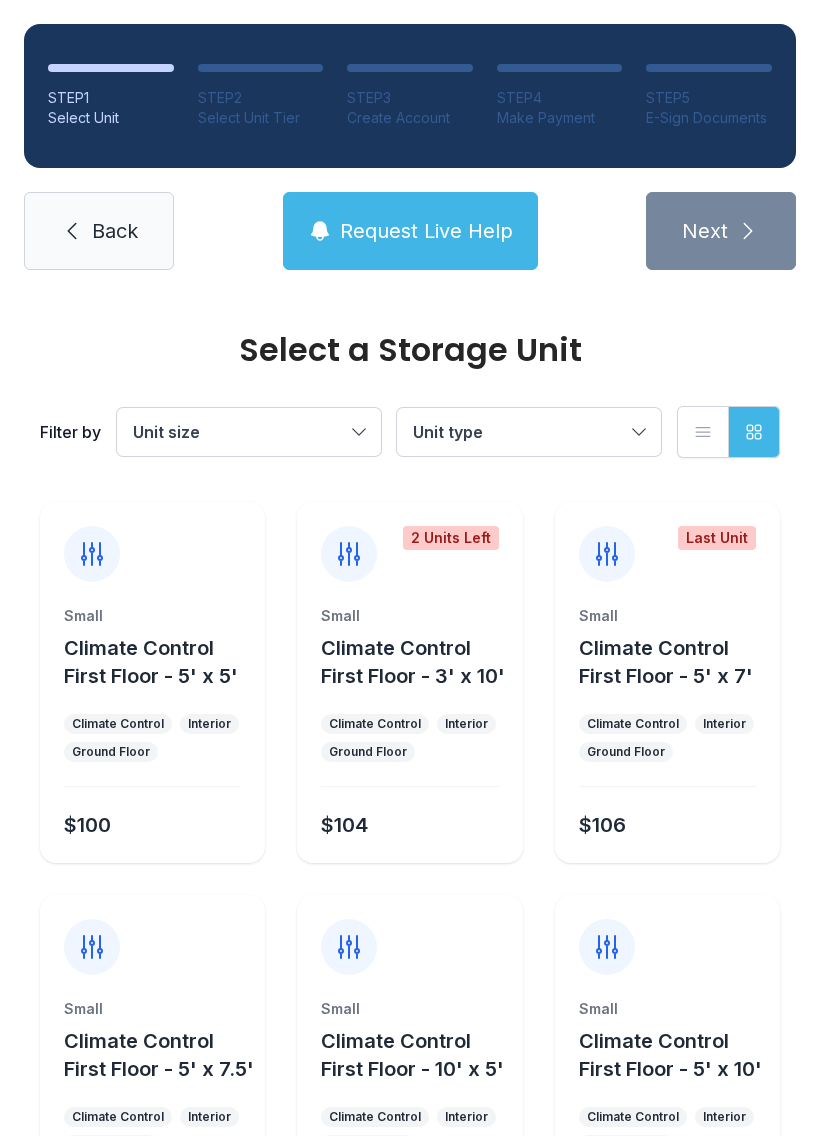 click on "Request Live Help" at bounding box center (410, 231) 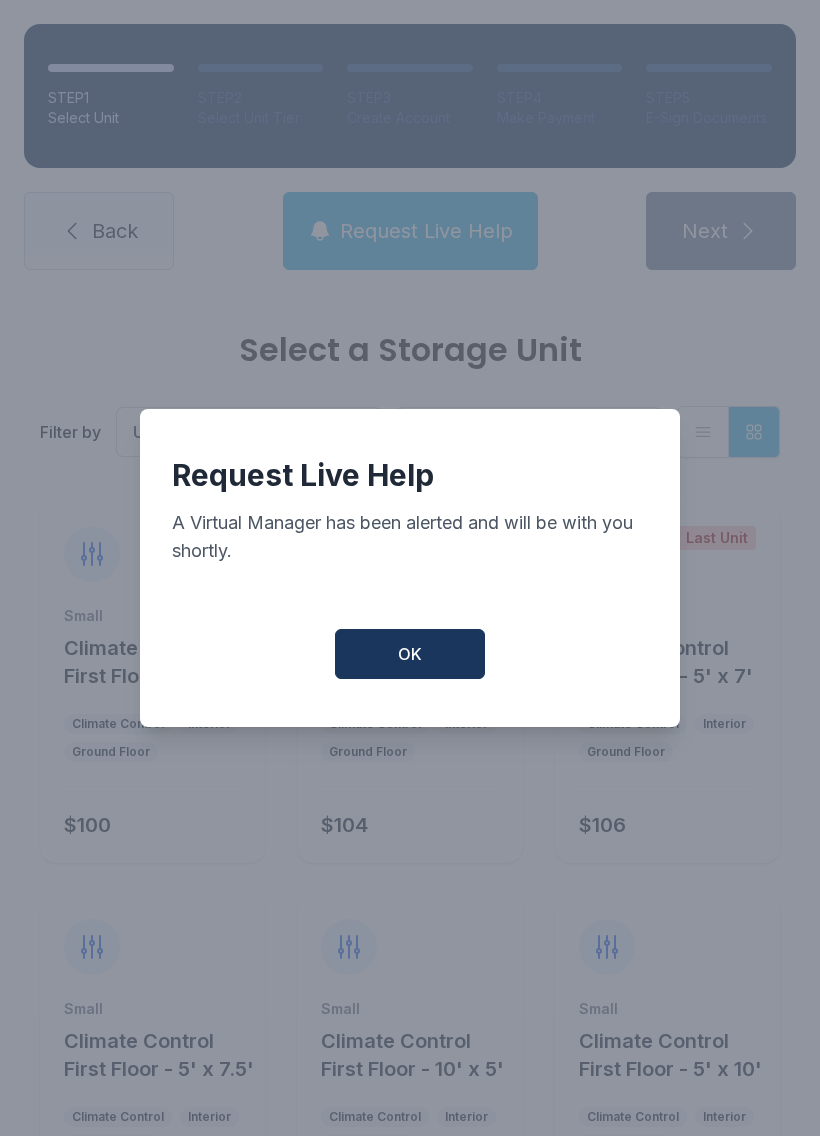 click on "OK" at bounding box center (410, 654) 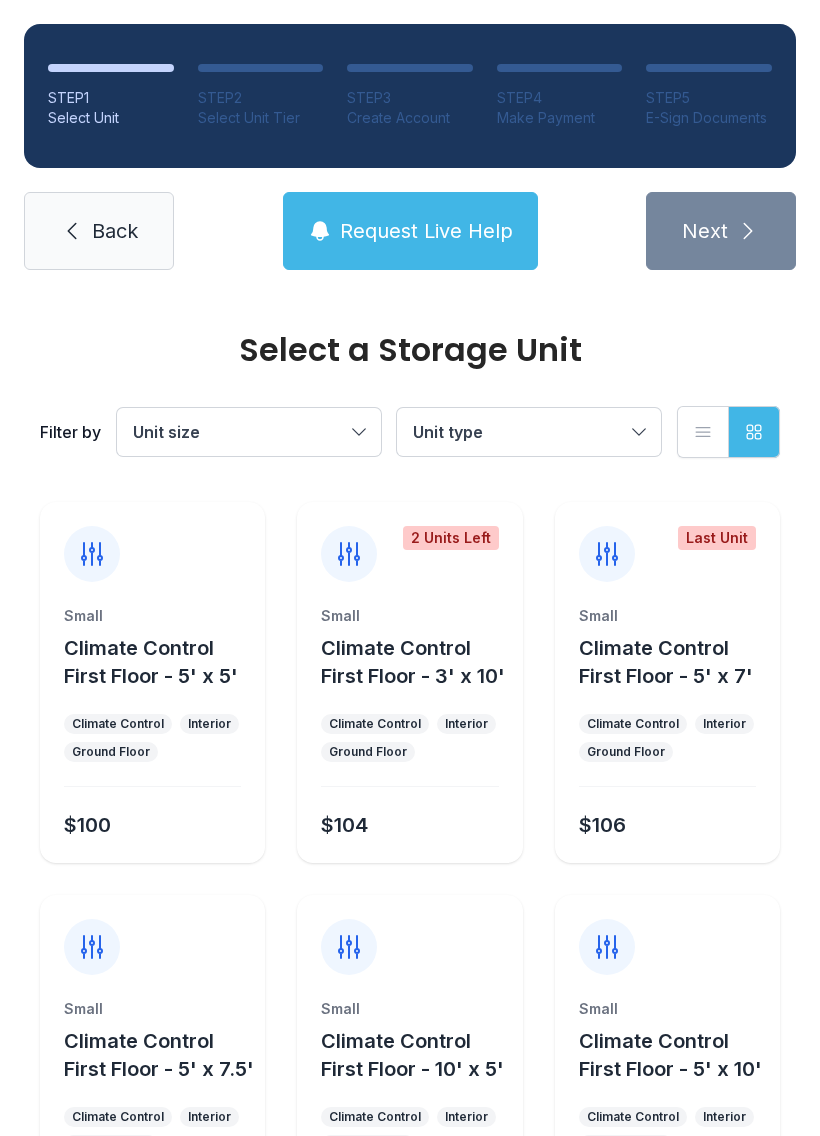 click on "Request Live Help" at bounding box center [426, 231] 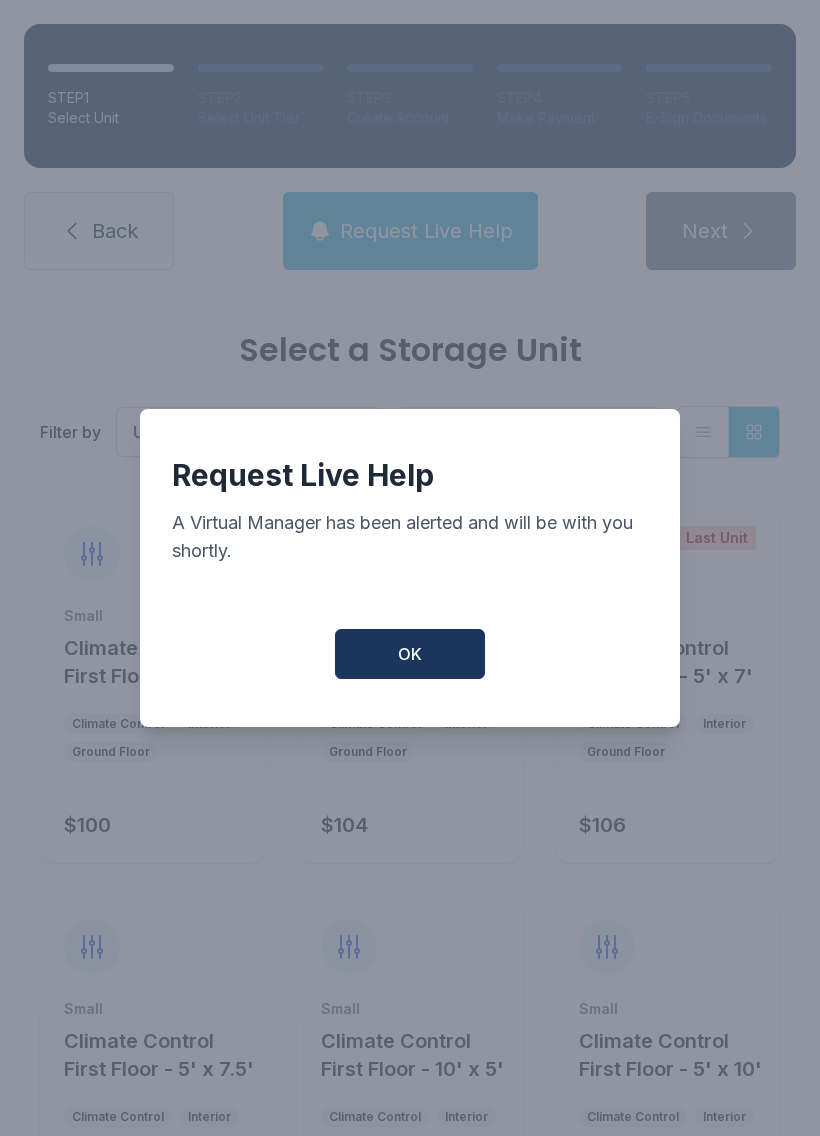 click on "OK" at bounding box center [410, 654] 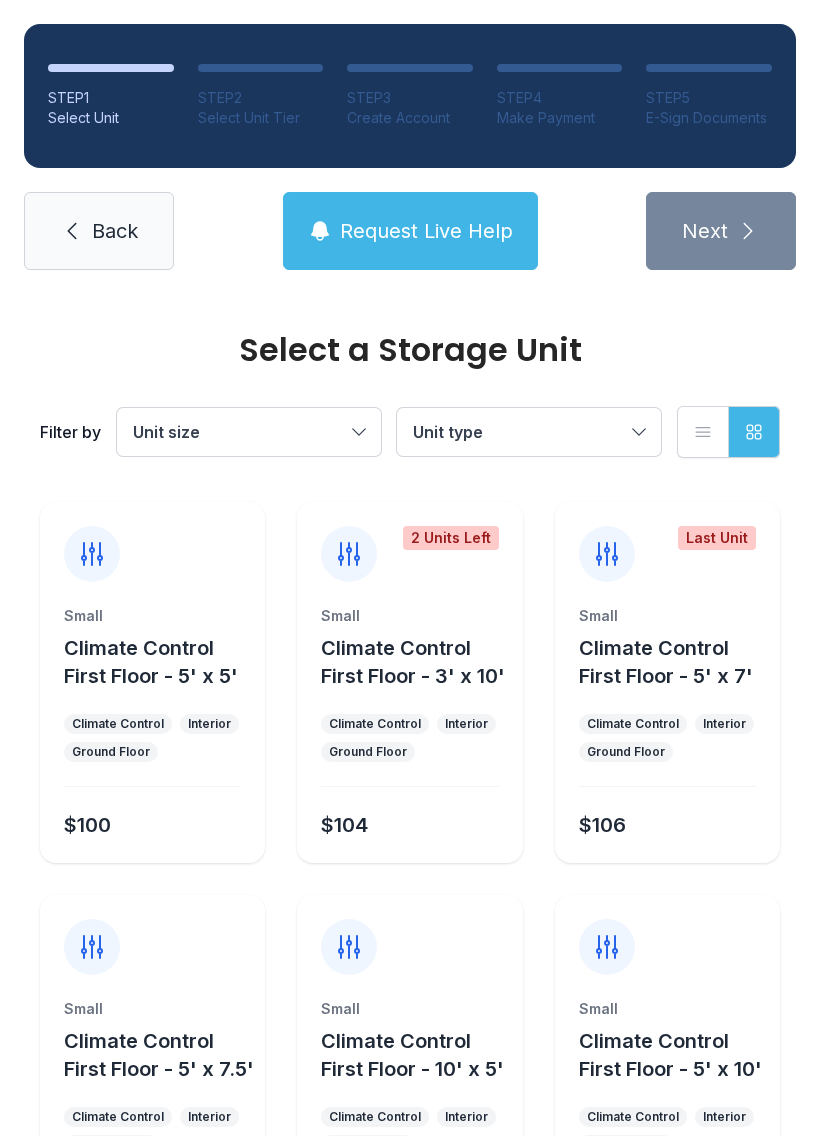 click on "Back" at bounding box center (115, 231) 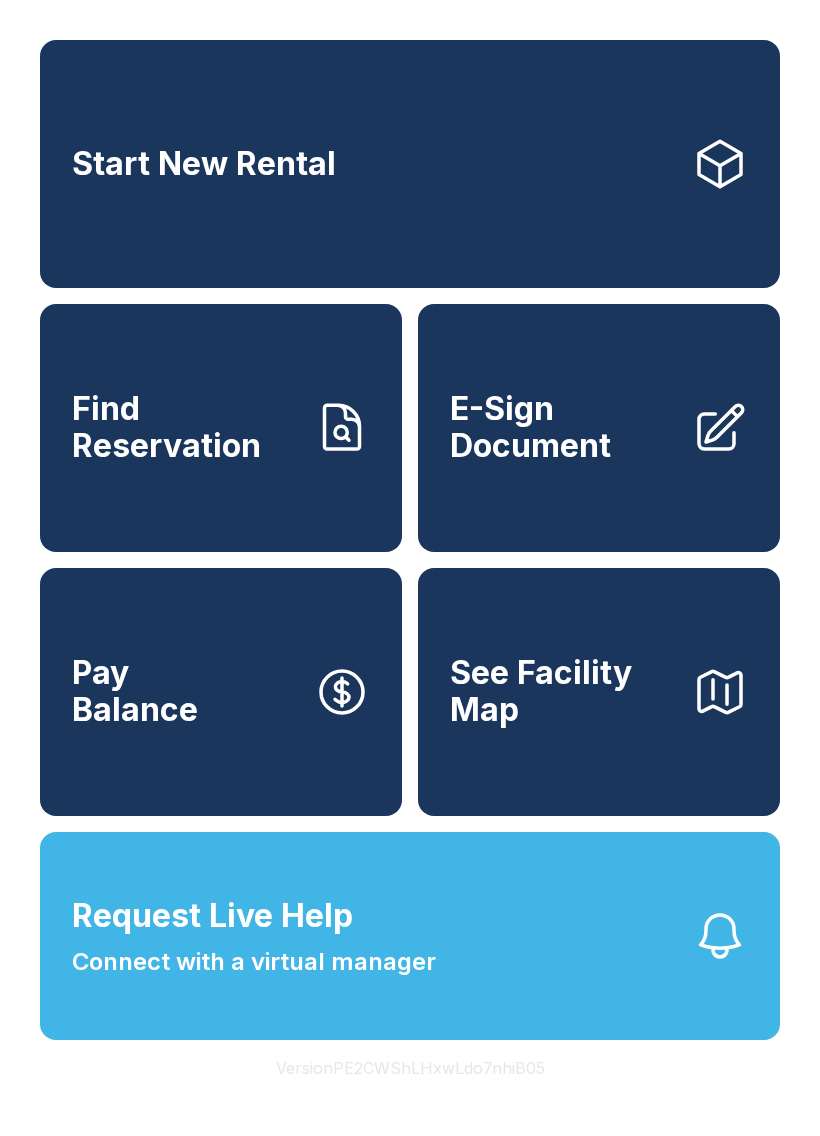click on "Connect with a virtual manager" at bounding box center [254, 962] 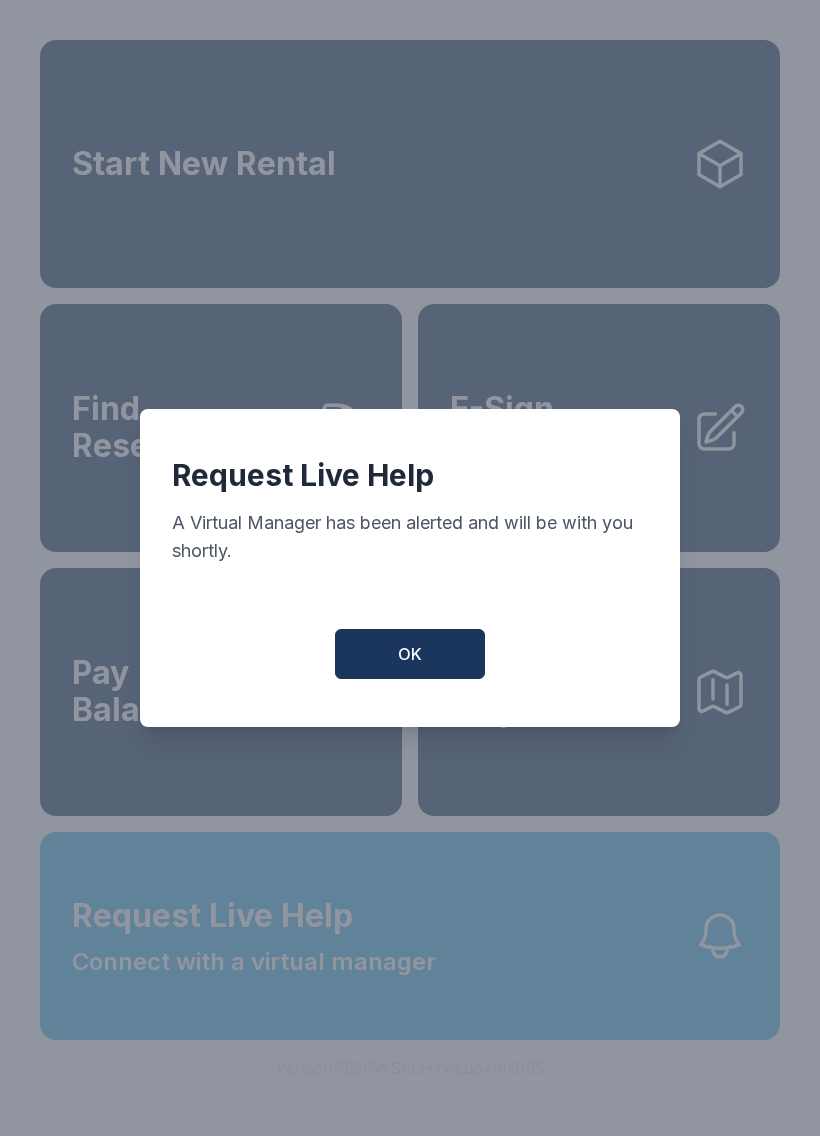 click on "OK" at bounding box center [410, 654] 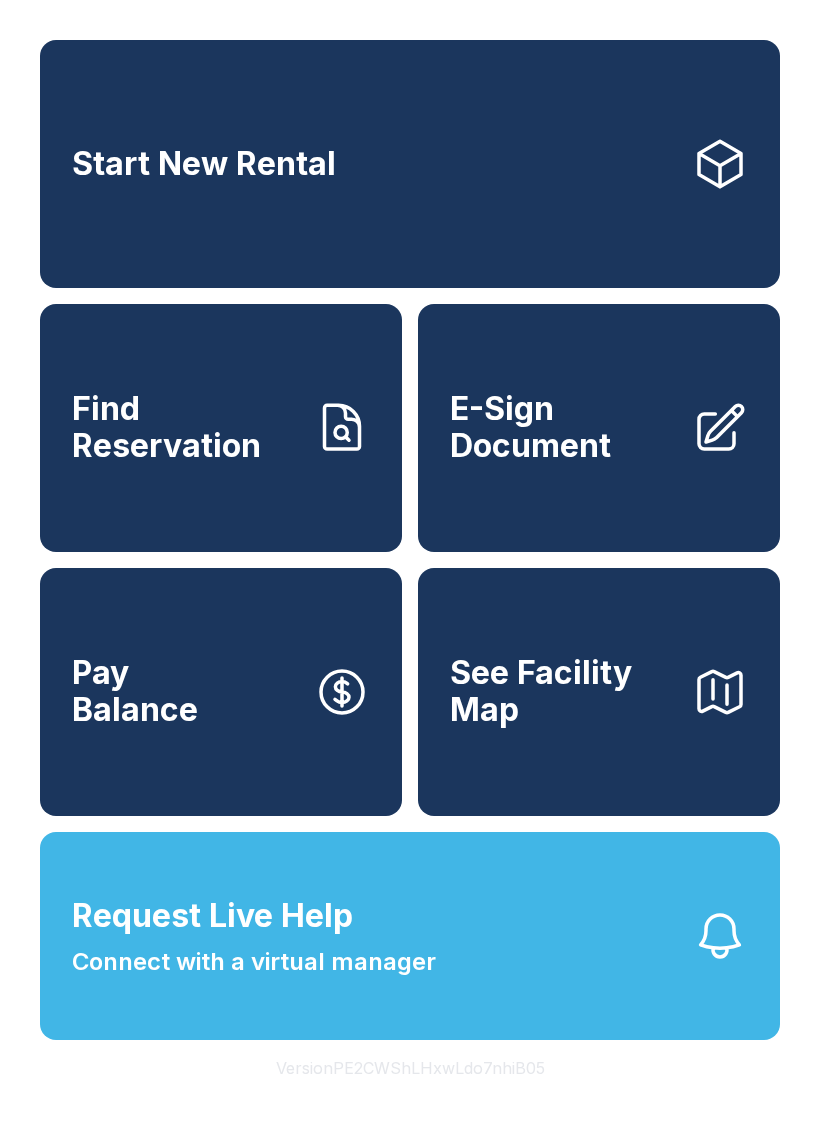 click on "Connect with a virtual manager" at bounding box center (254, 962) 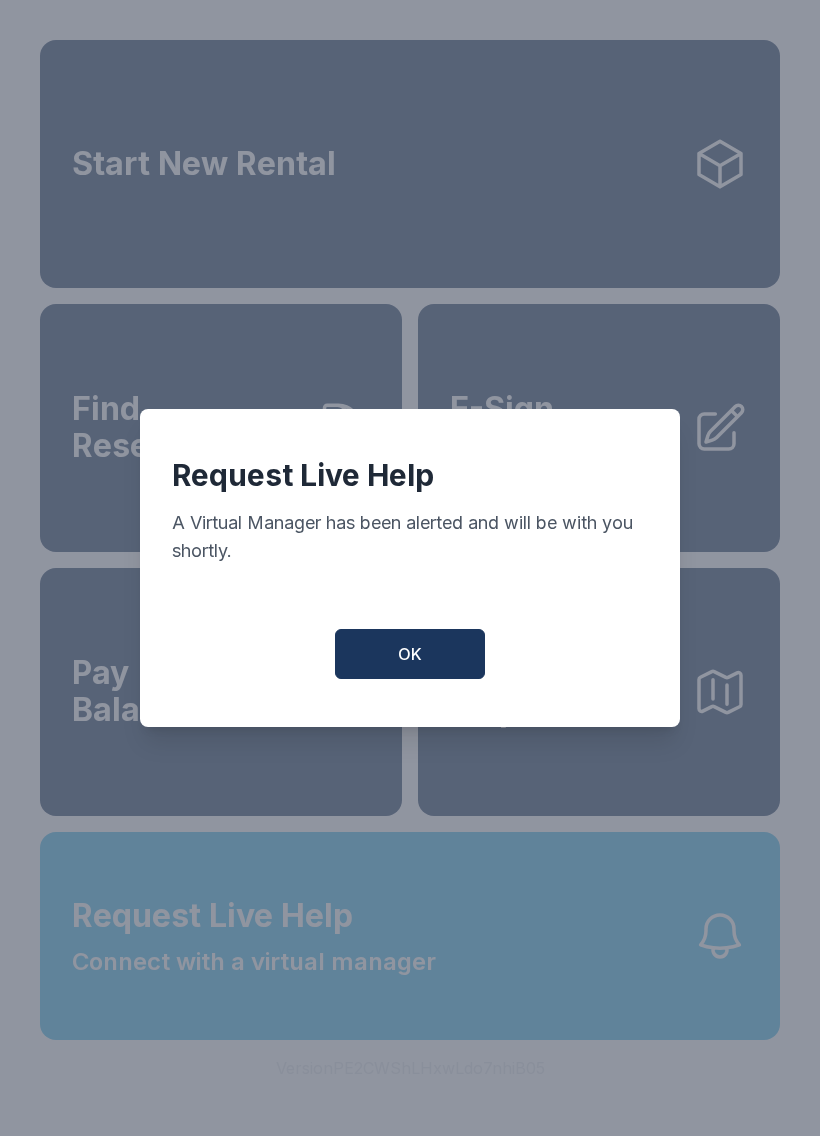 click on "OK" at bounding box center (410, 654) 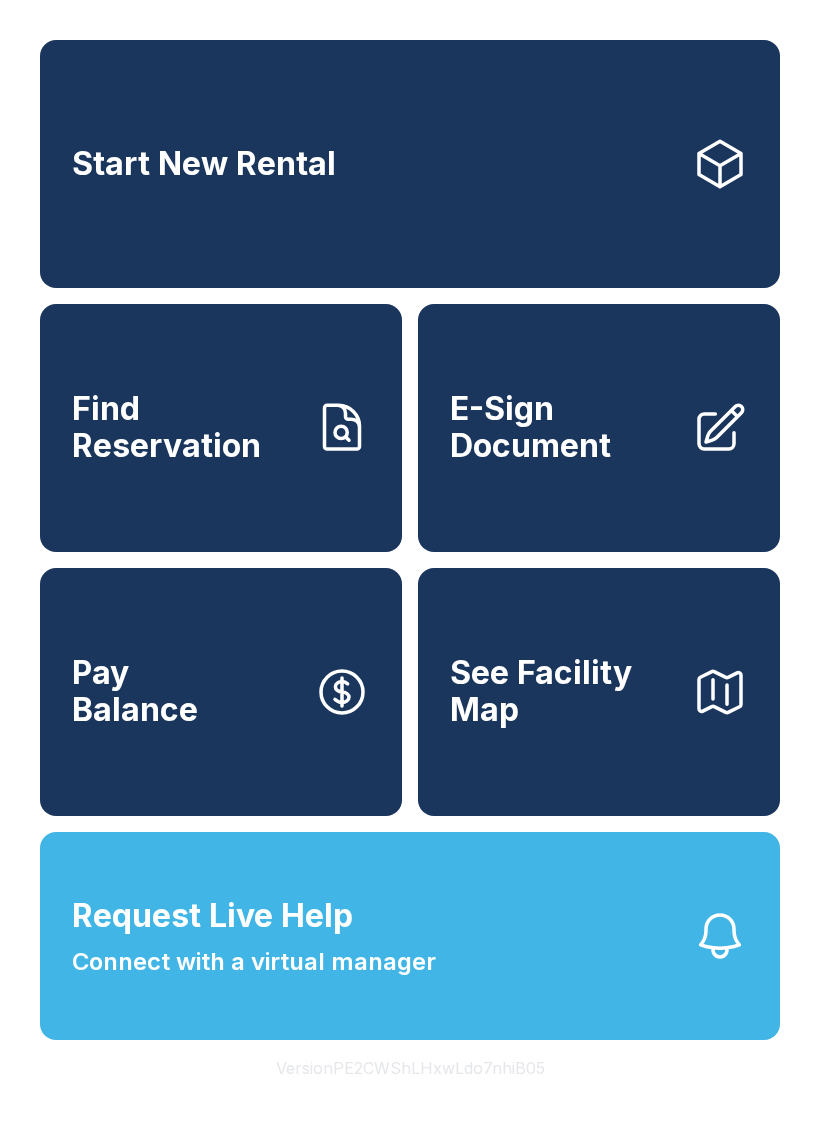 click on "Request Live Help Connect with a virtual manager" at bounding box center (254, 936) 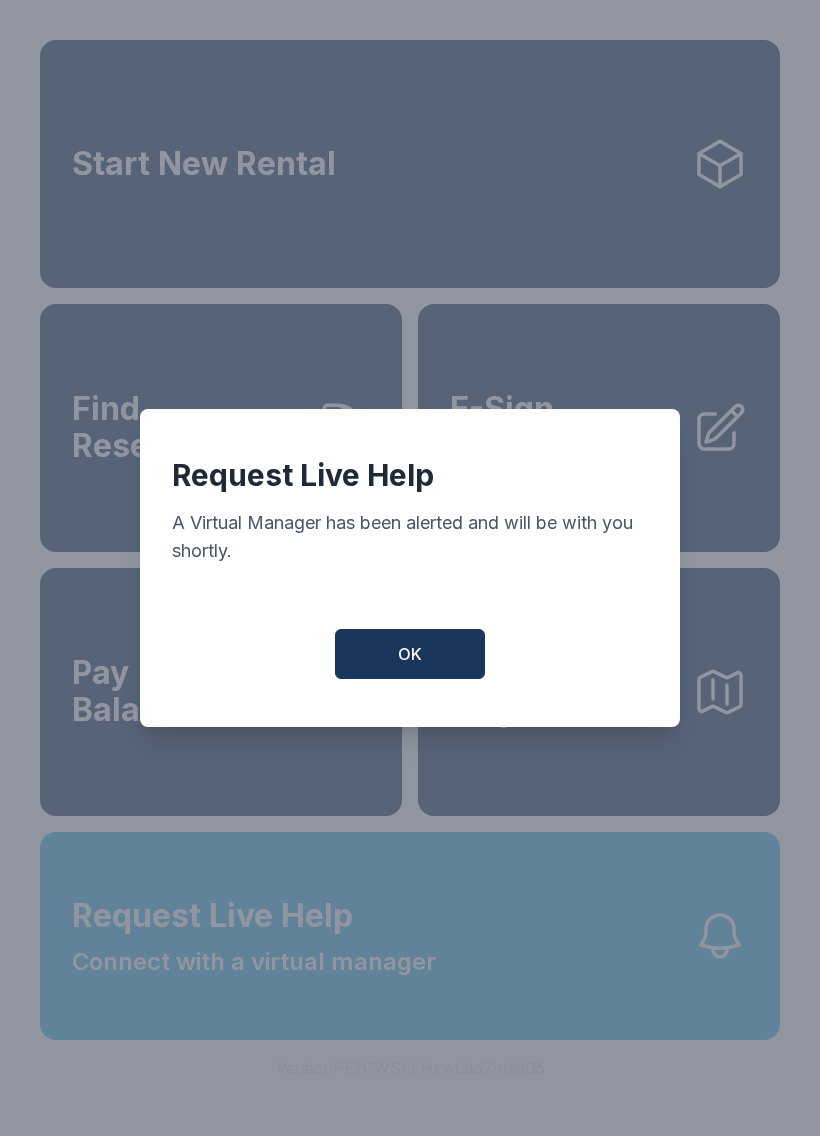 click on "OK" at bounding box center (410, 654) 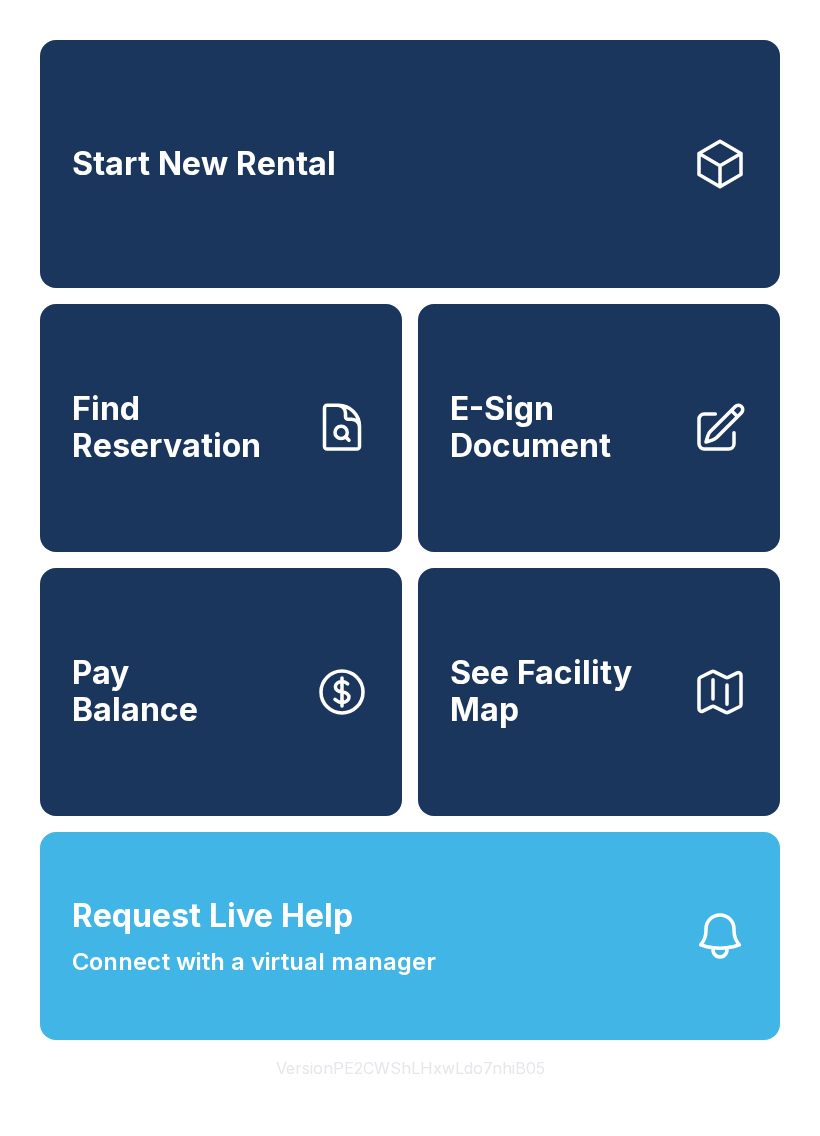 click on "Request Live Help" at bounding box center [212, 916] 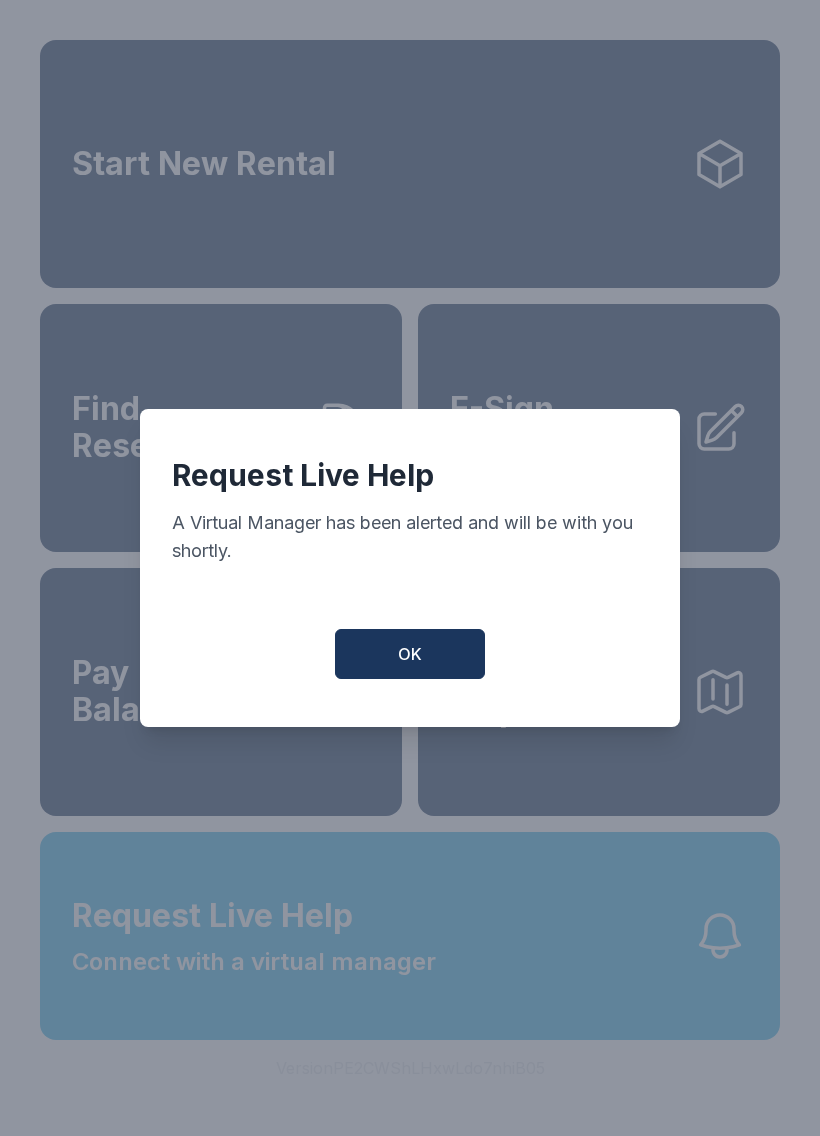 click on "OK" at bounding box center (410, 654) 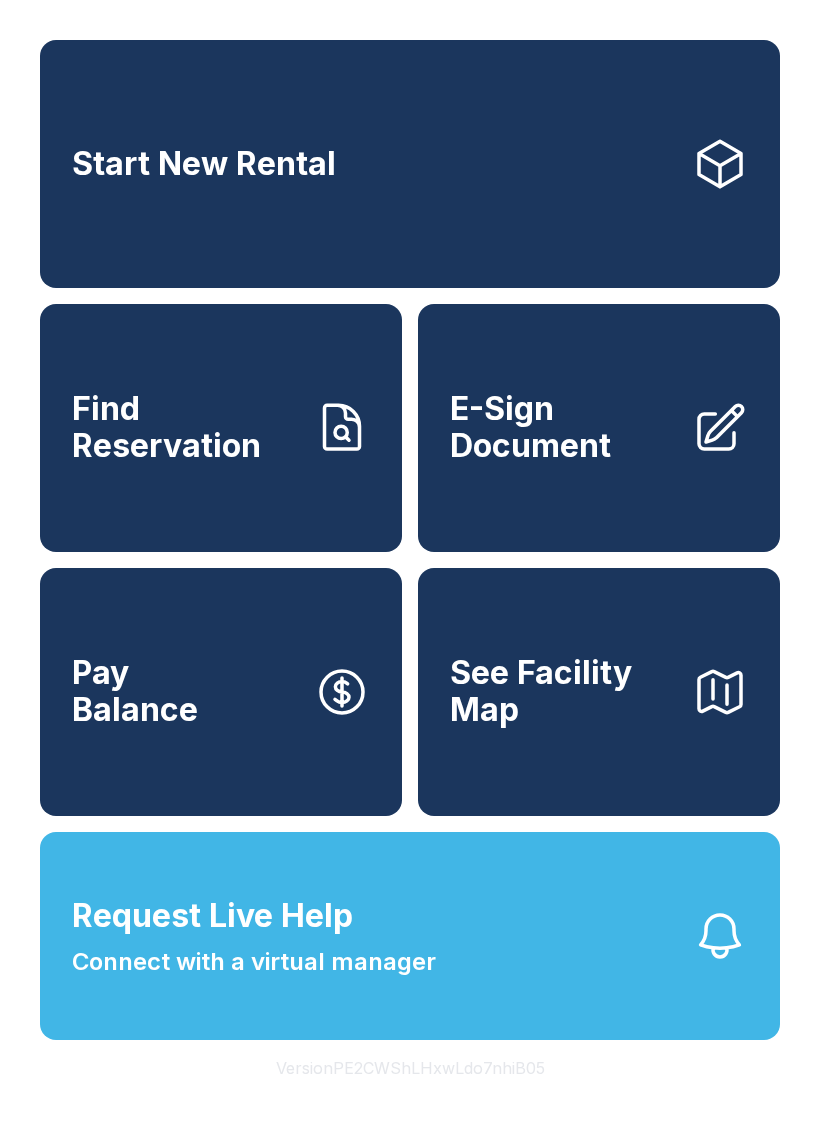 click on "Request Live Help Connect with a virtual manager" at bounding box center [254, 936] 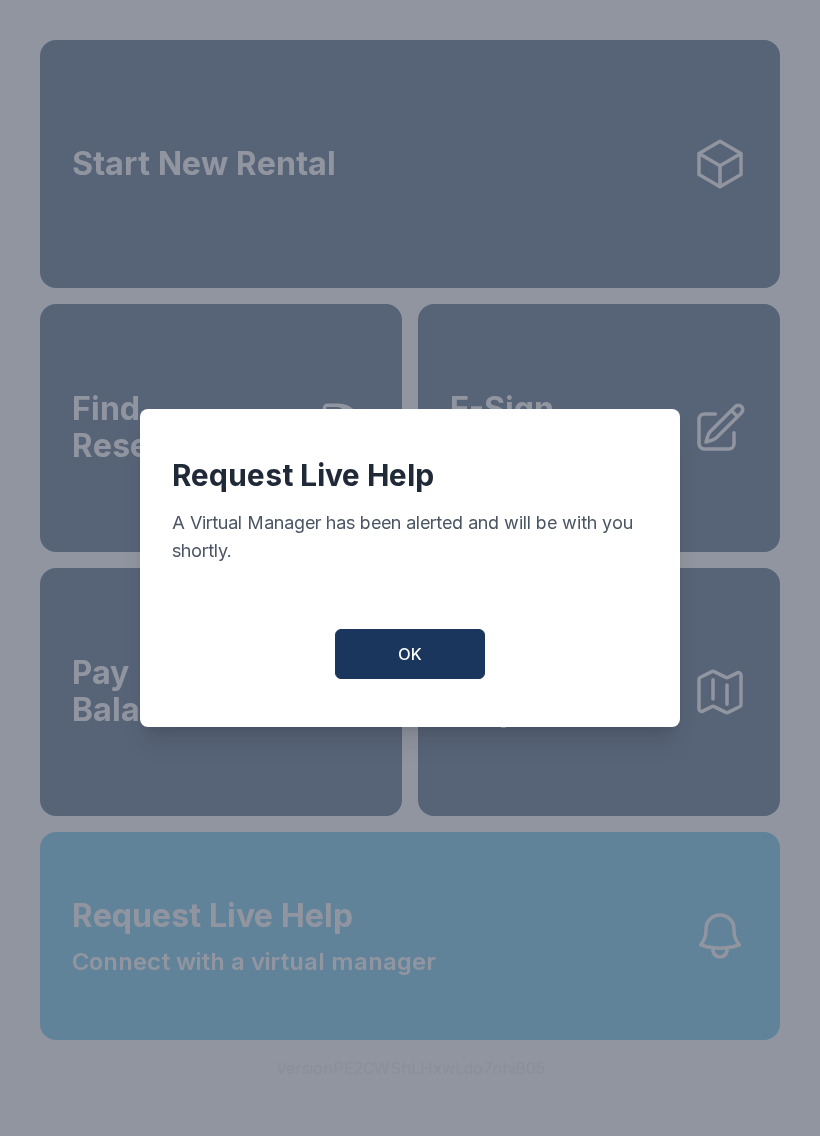 click on "OK" at bounding box center [410, 654] 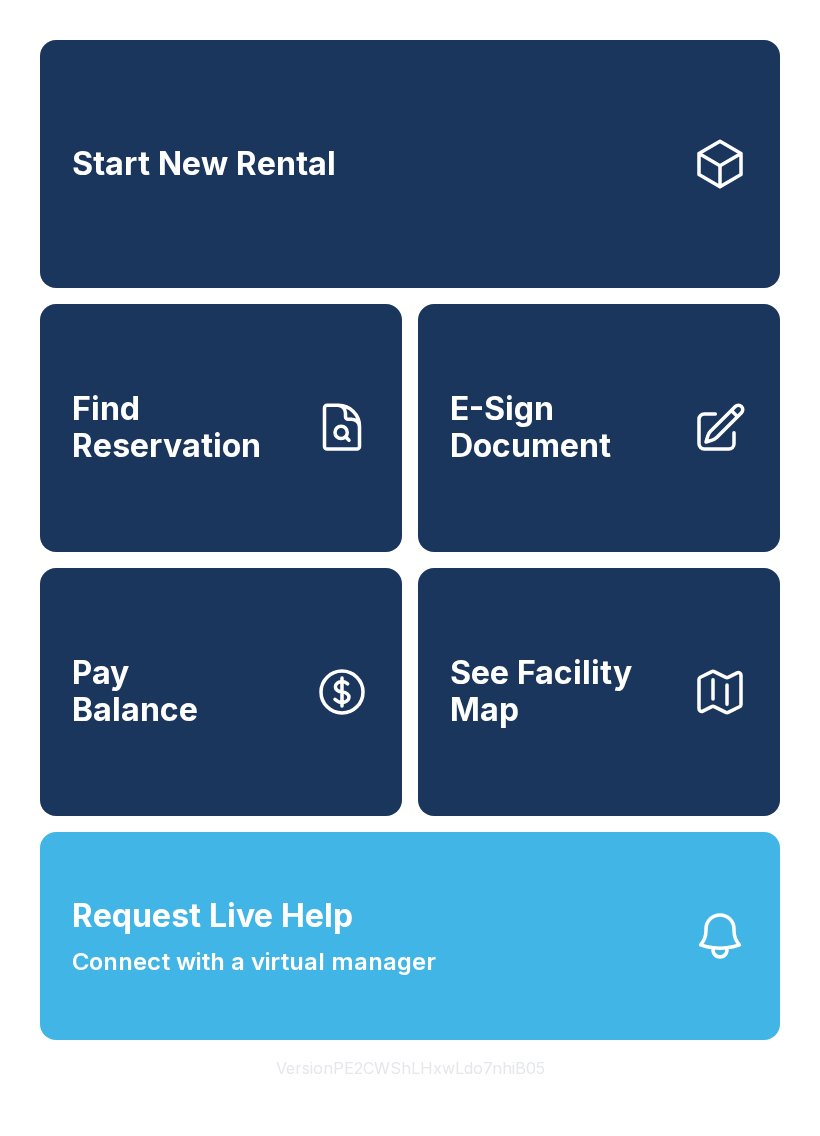 click on "Request Live Help Connect with a virtual manager" at bounding box center (410, 936) 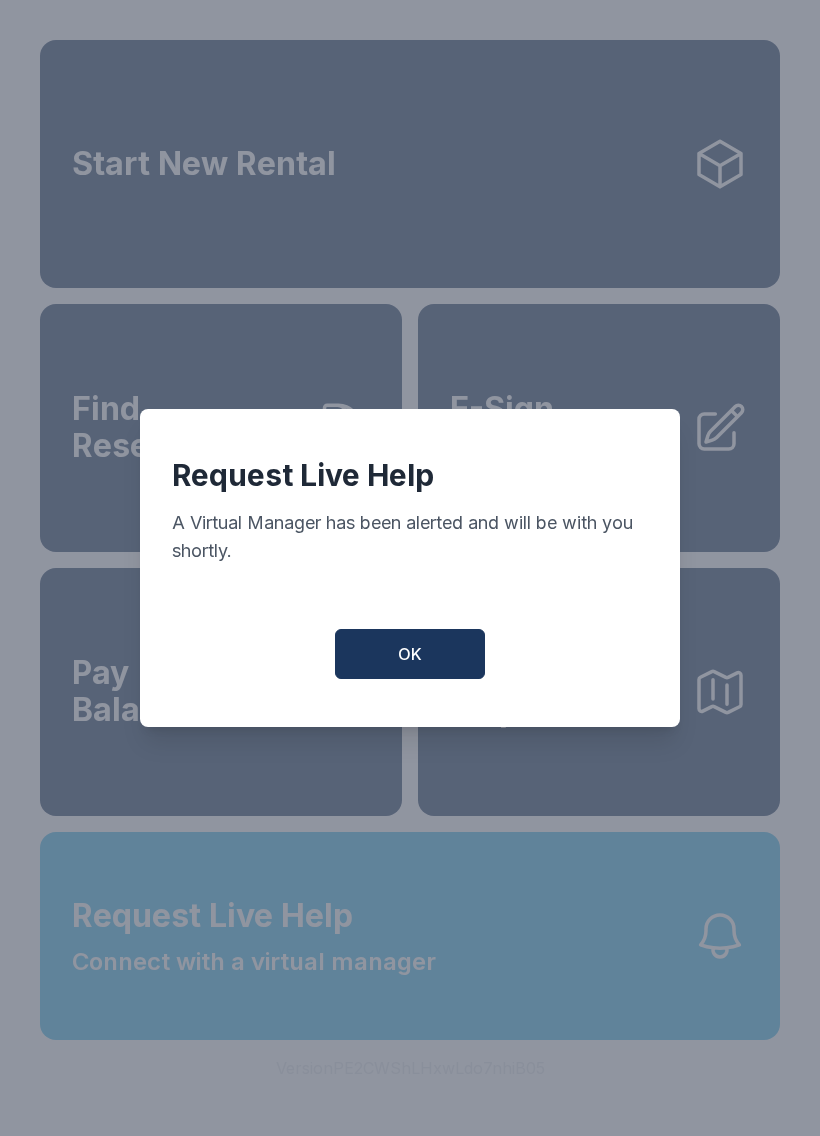 click on "OK" at bounding box center [410, 654] 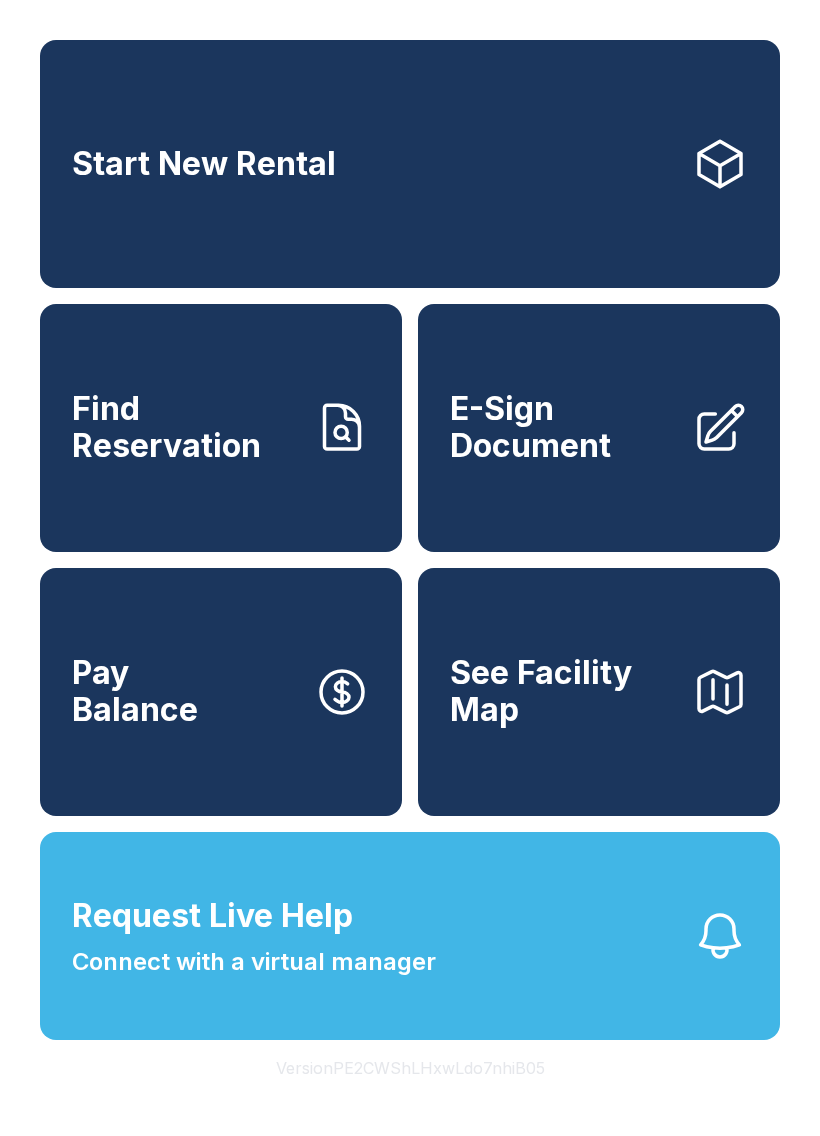 click on "Request Live Help" at bounding box center [212, 916] 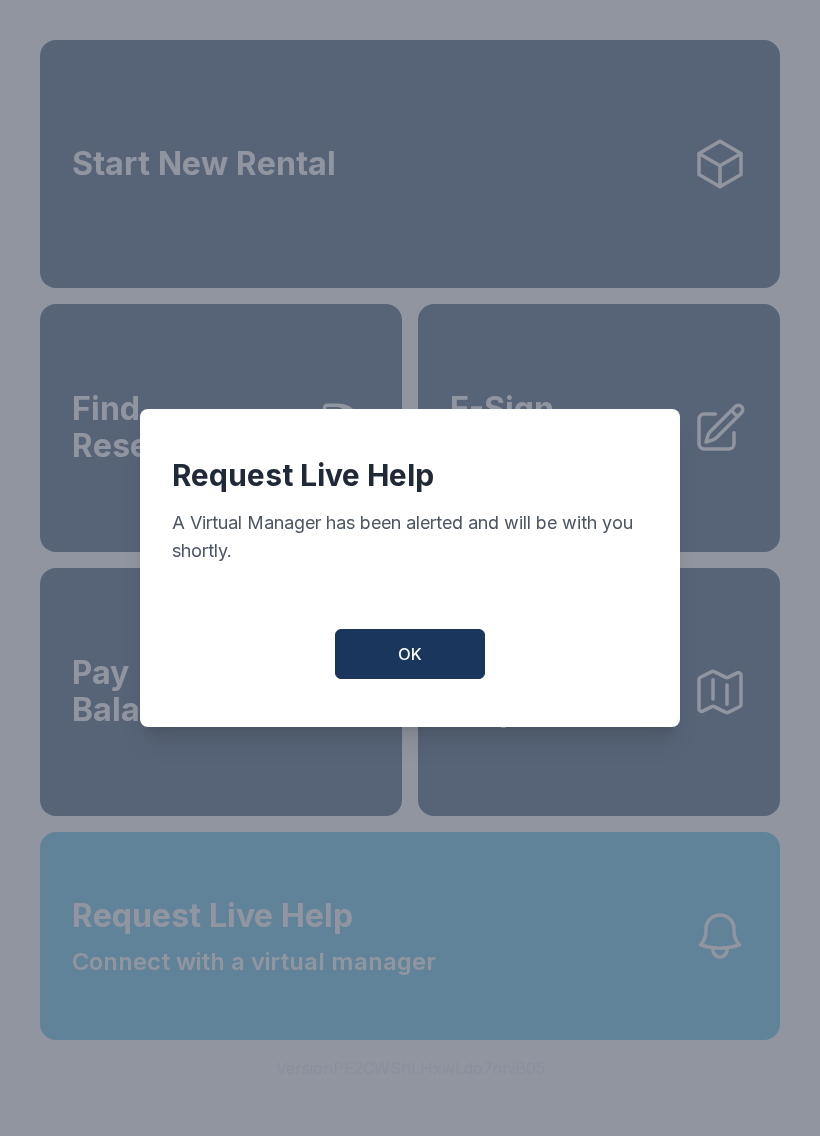 click on "OK" at bounding box center [410, 654] 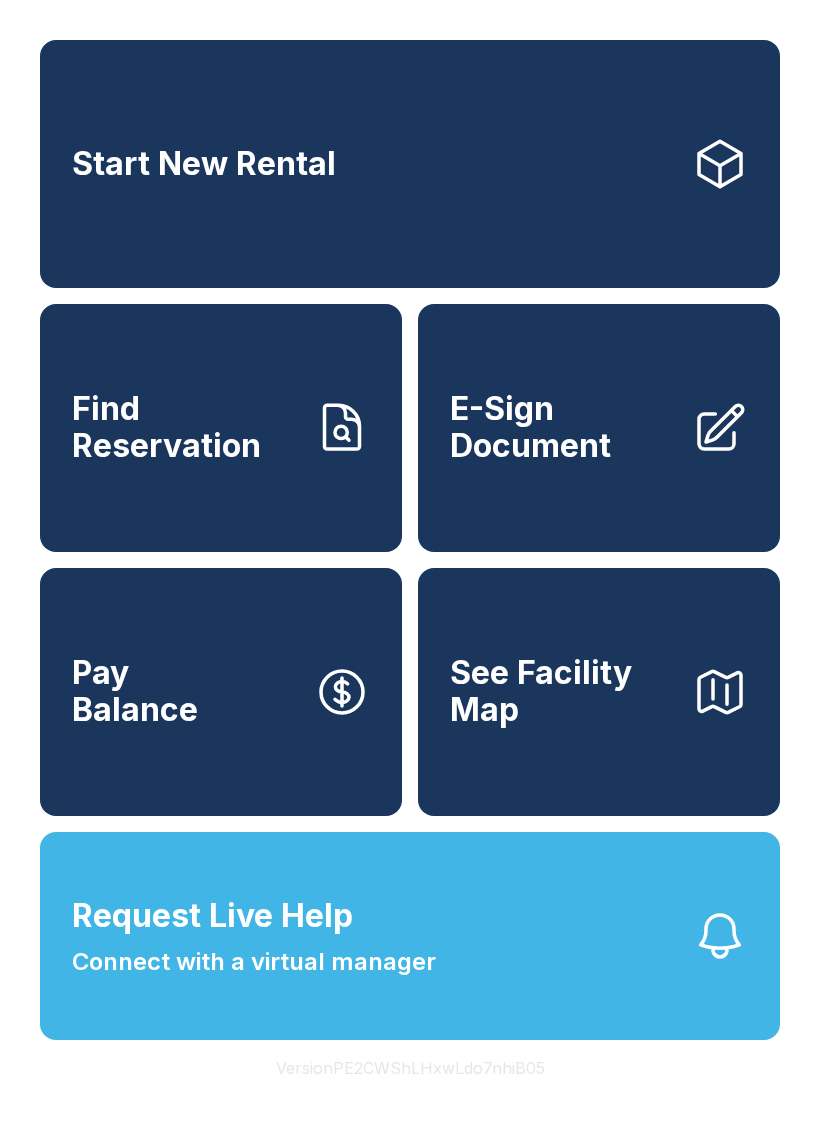 click on "Connect with a virtual manager" at bounding box center (254, 962) 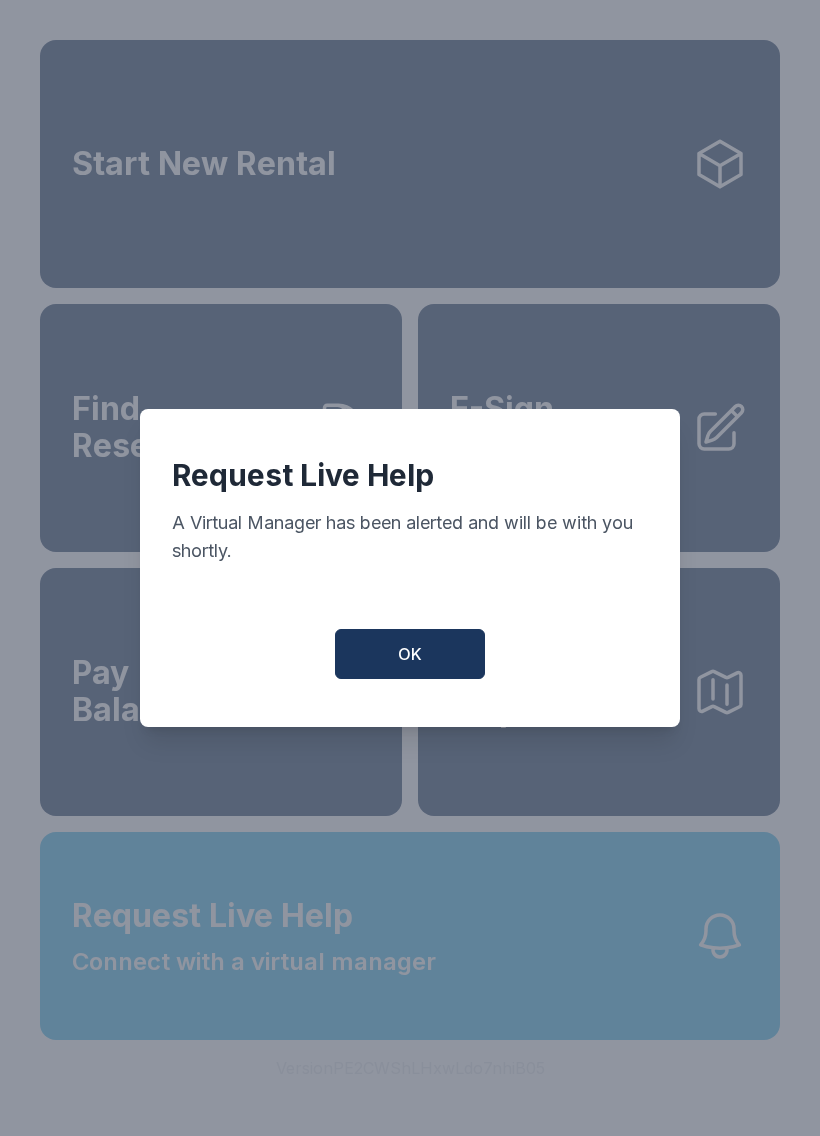 click on "OK" at bounding box center (410, 654) 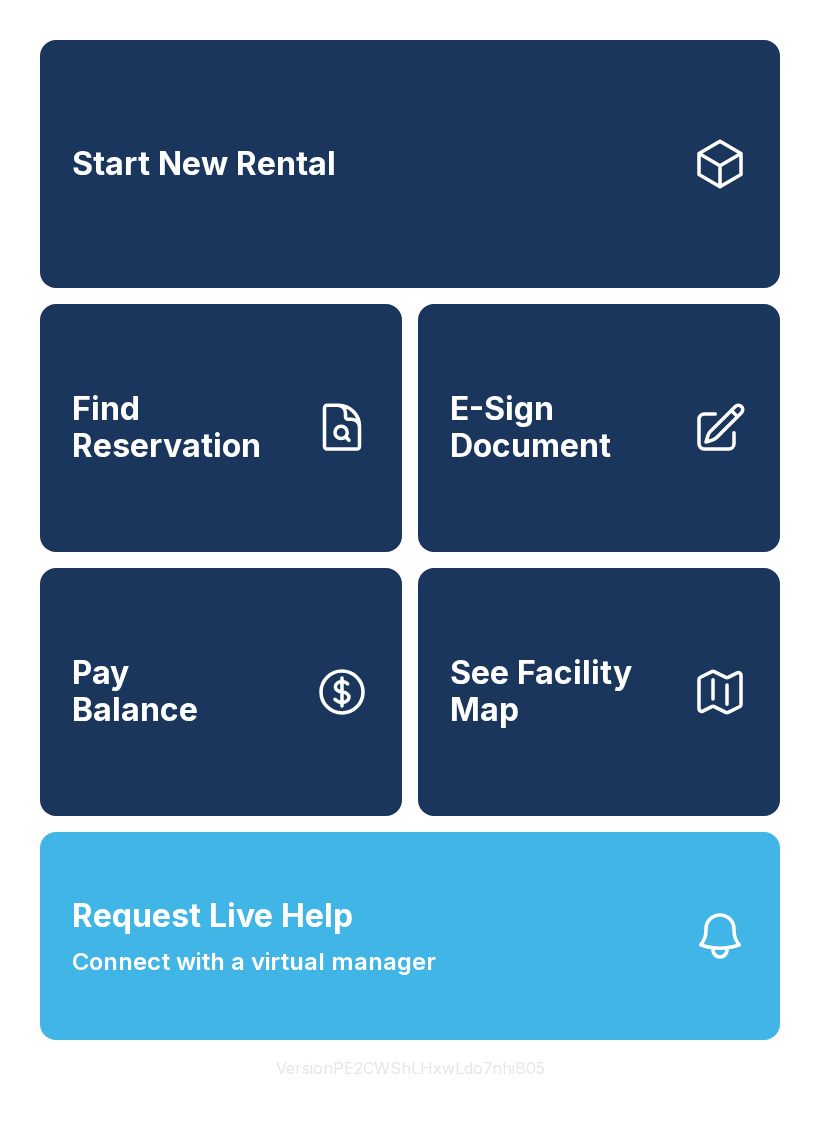 click on "Pay  Balance" at bounding box center (221, 692) 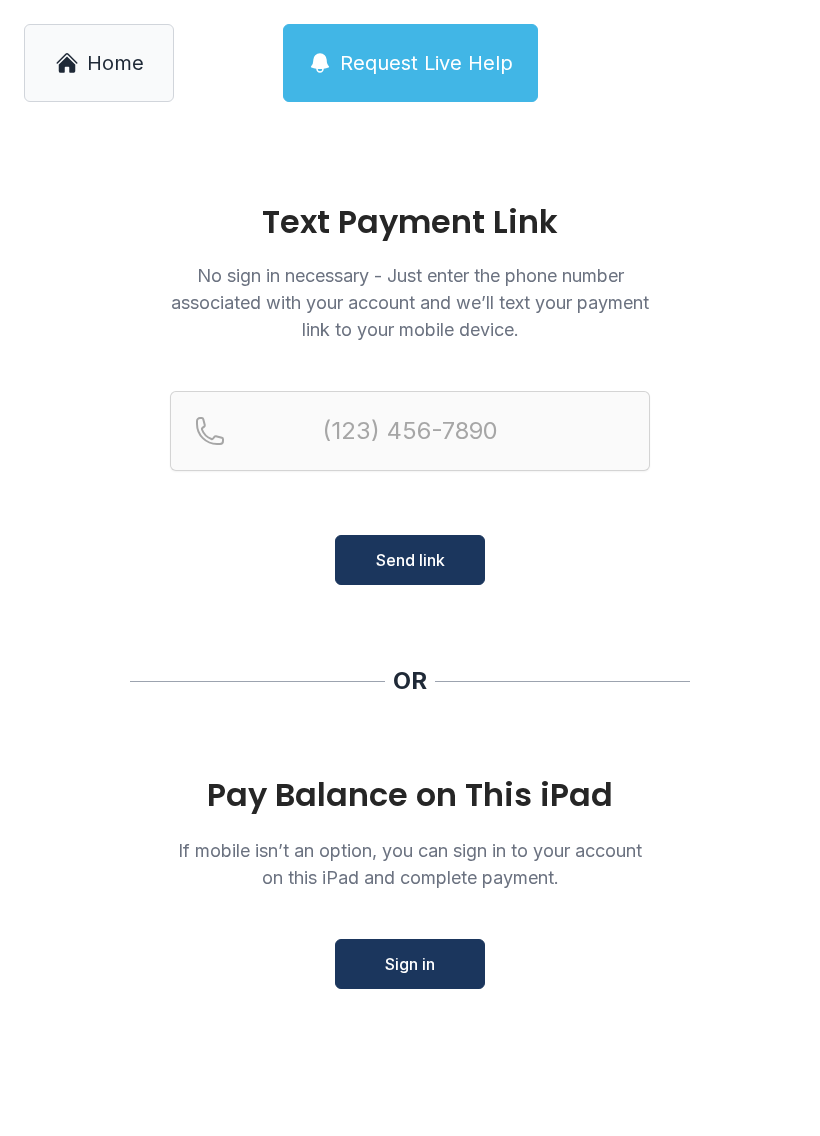 click on "Request Live Help" at bounding box center (426, 63) 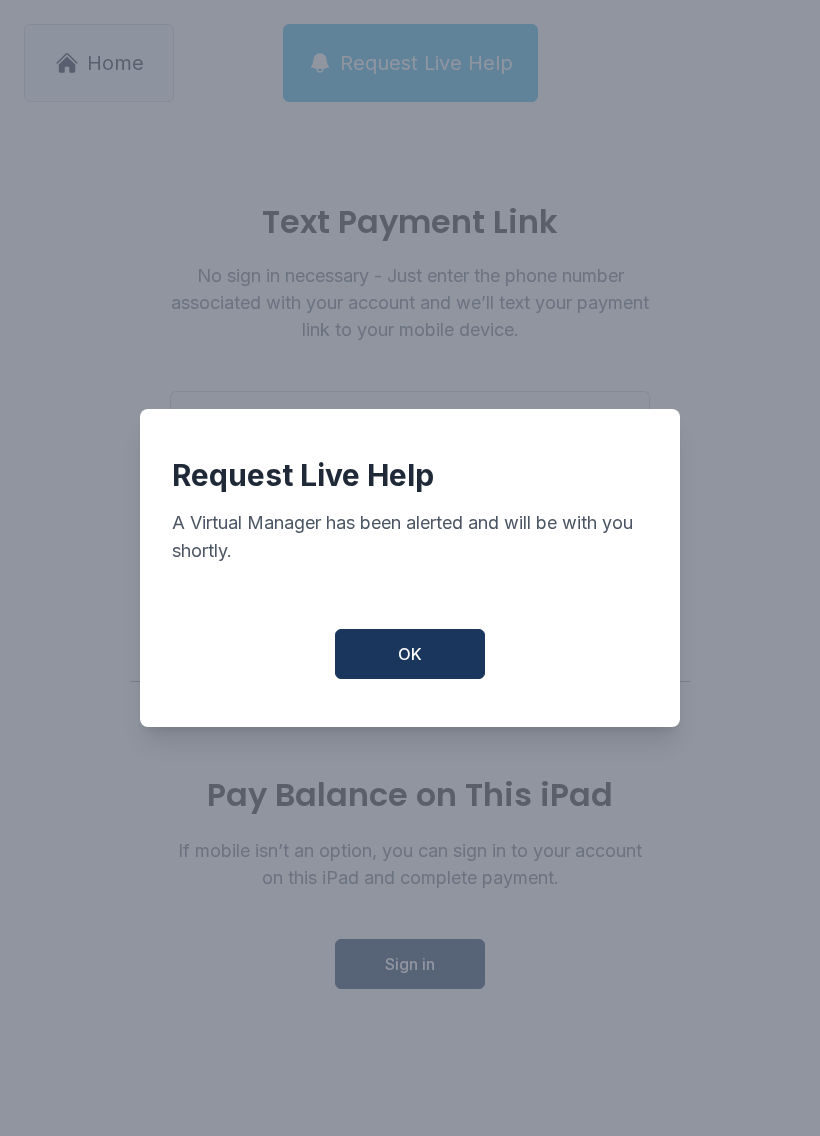 click on "OK" at bounding box center (410, 654) 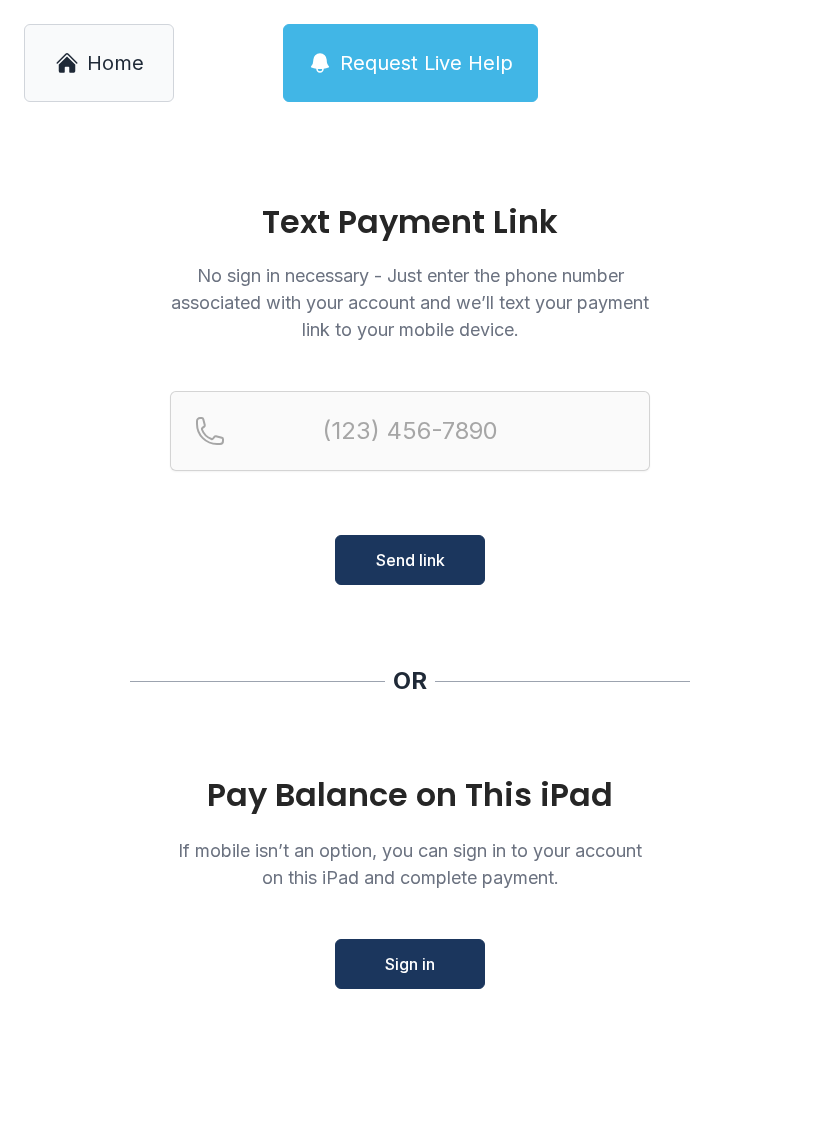 click on "Home" at bounding box center [115, 63] 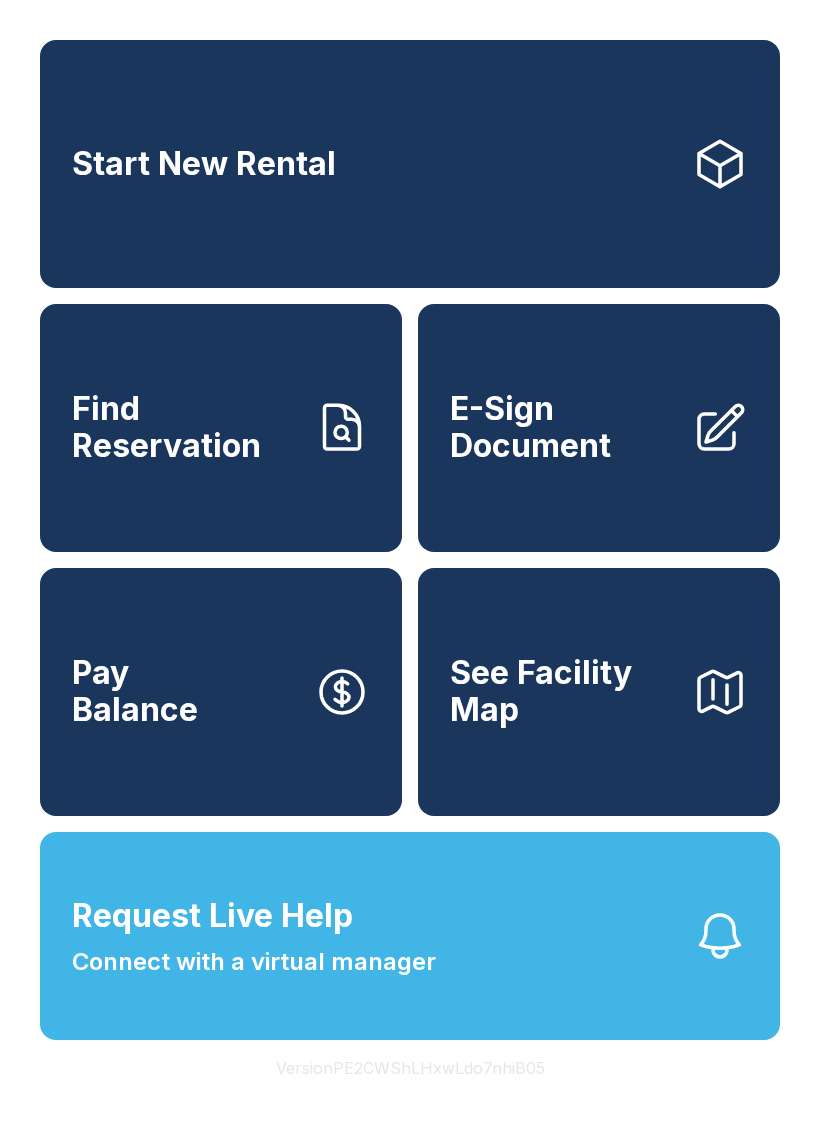 click on "Connect with a virtual manager" at bounding box center (254, 962) 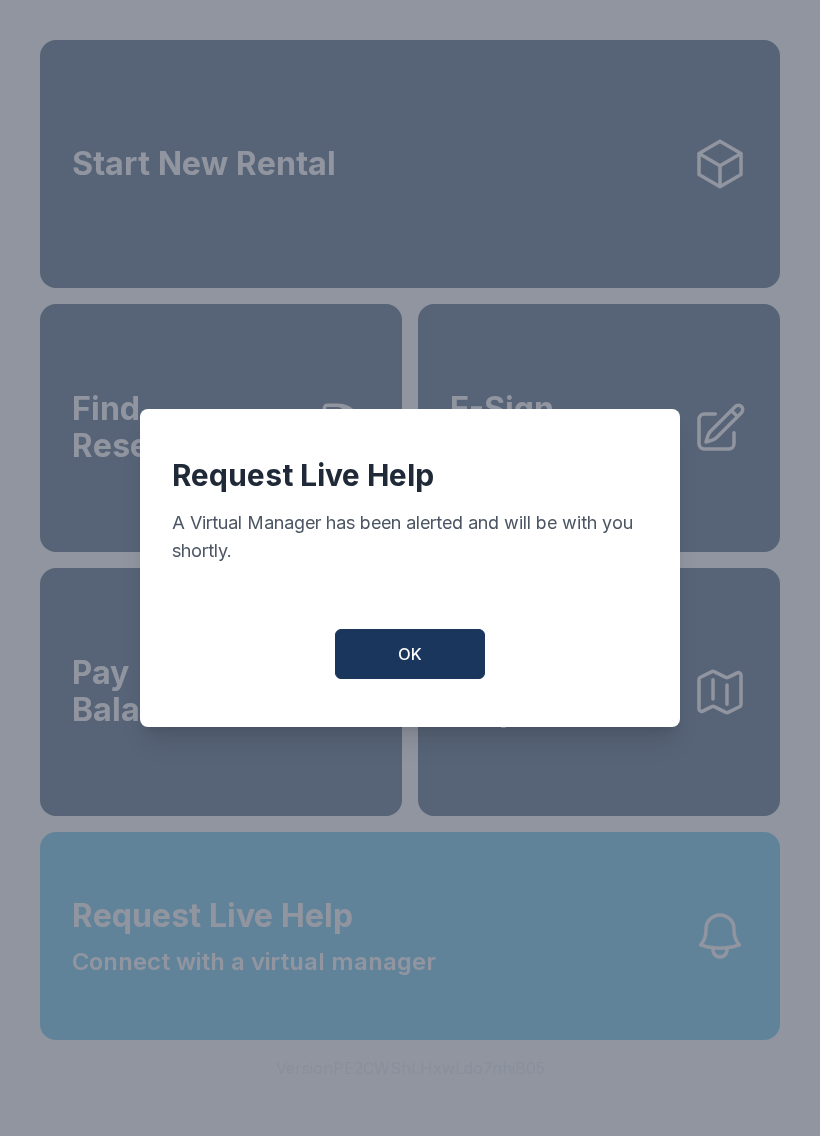 click on "OK" at bounding box center [410, 654] 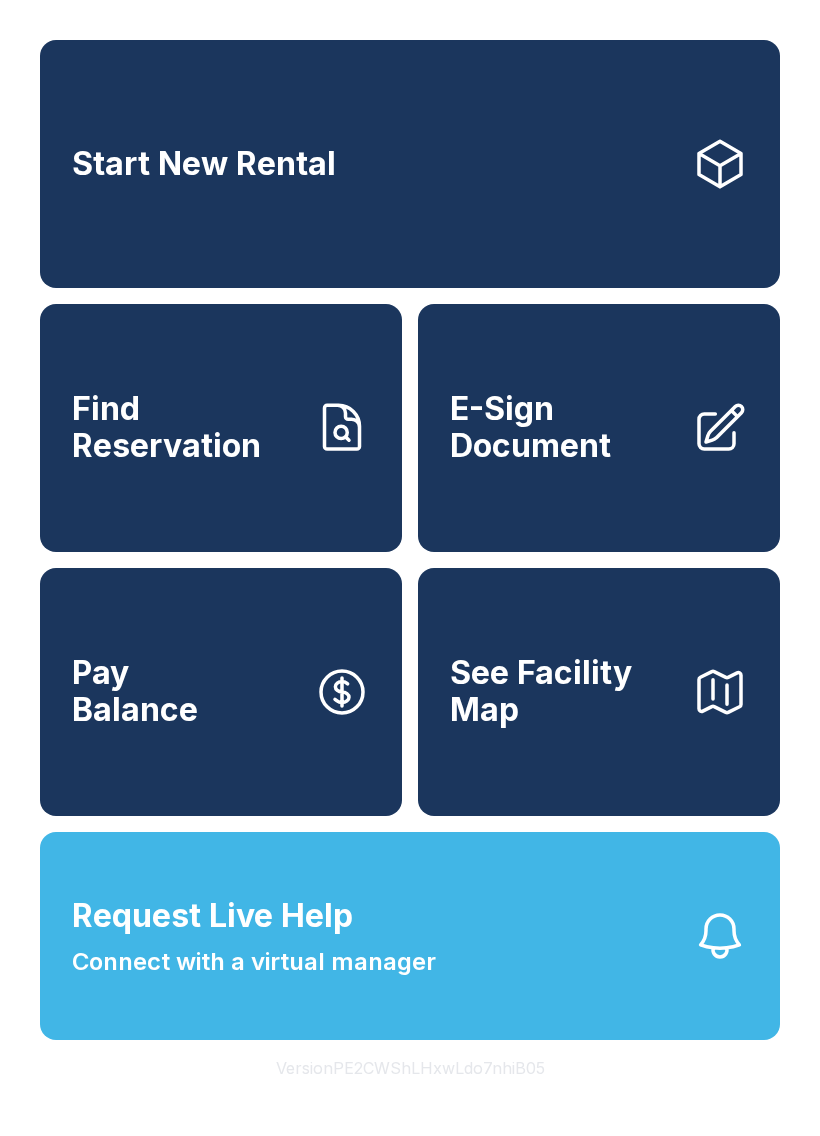 click on "Pay  Balance" at bounding box center [135, 691] 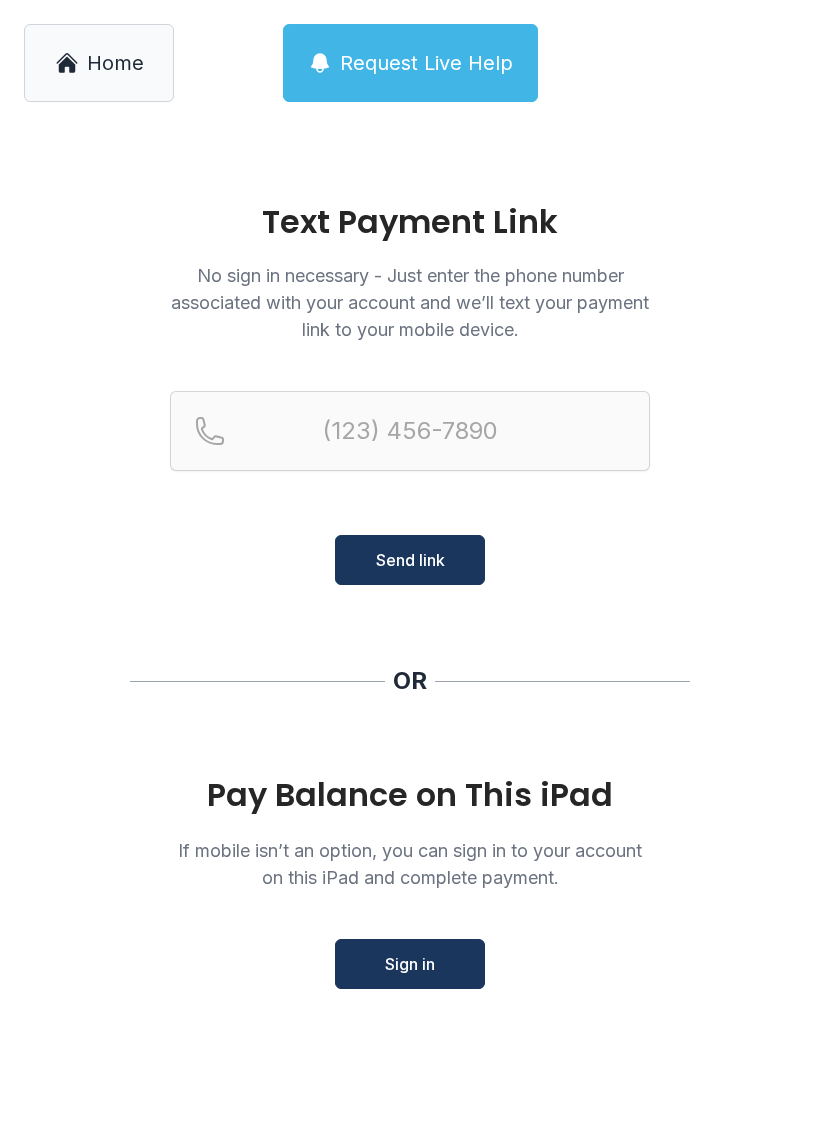 click on "Home" at bounding box center (99, 63) 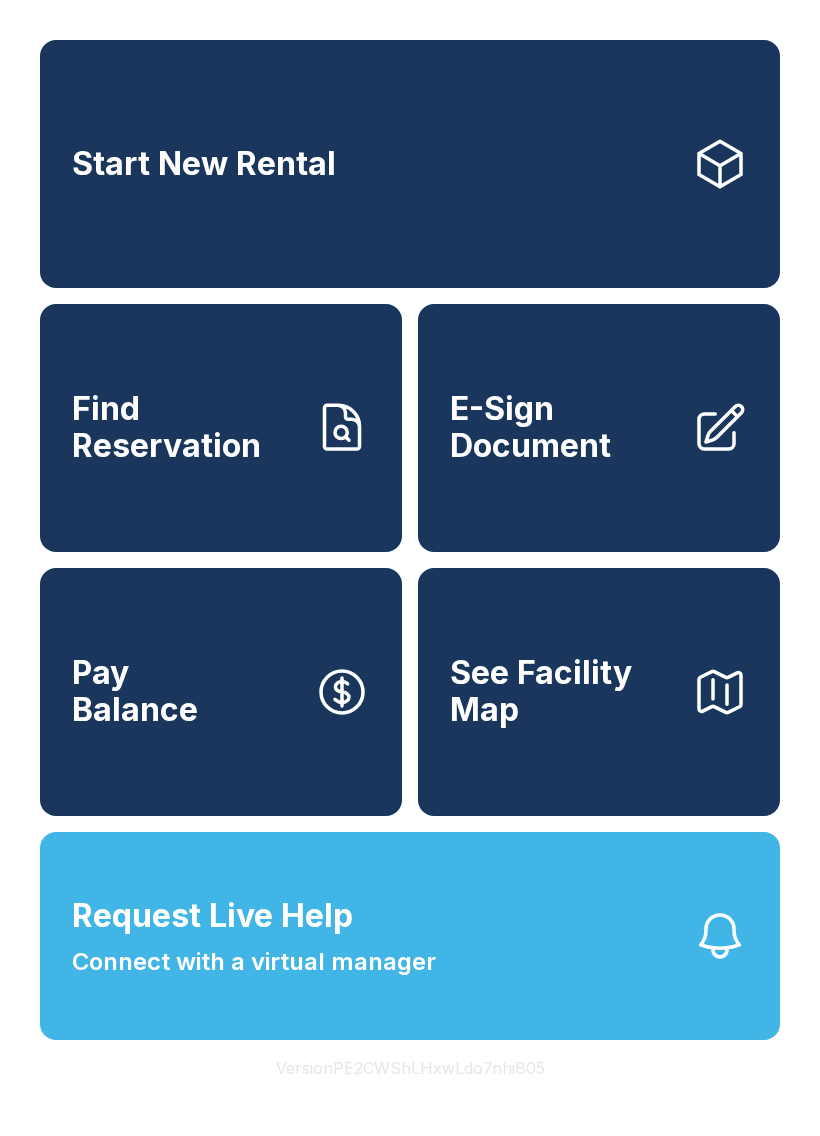 click on "Find Reservation" at bounding box center [185, 427] 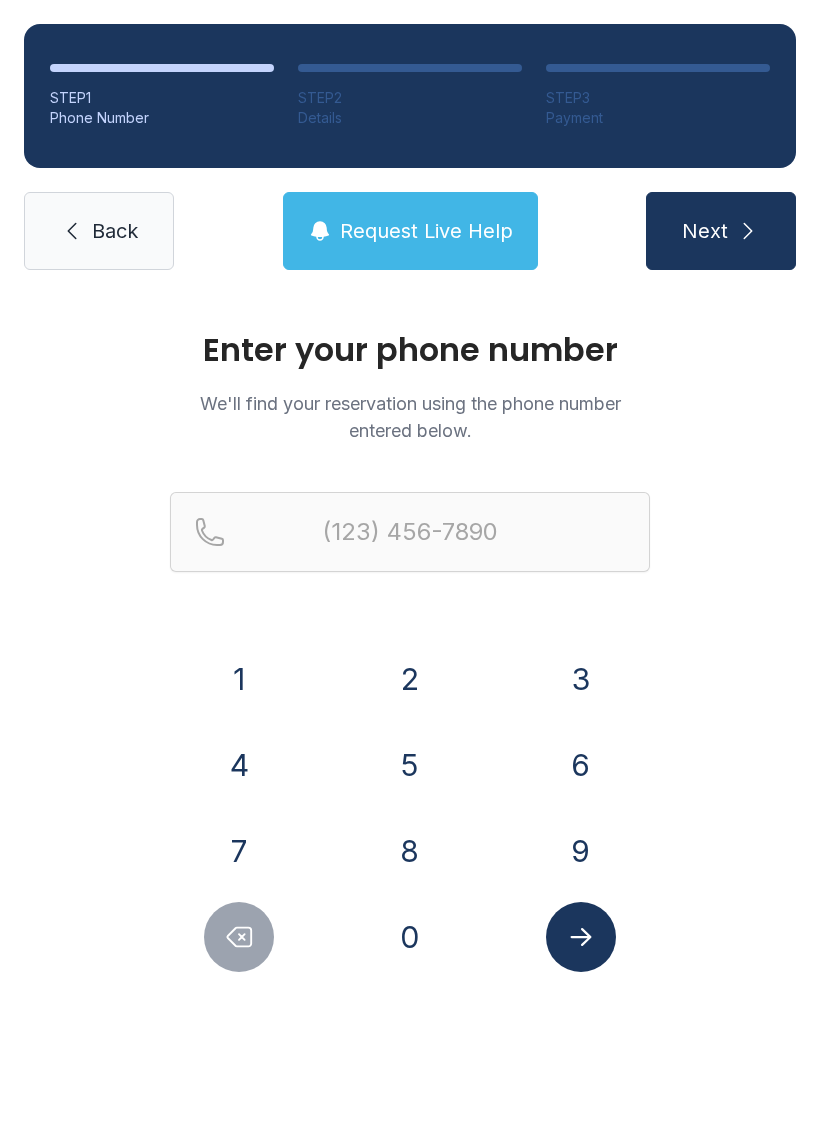 click on "Request Live Help" at bounding box center [426, 231] 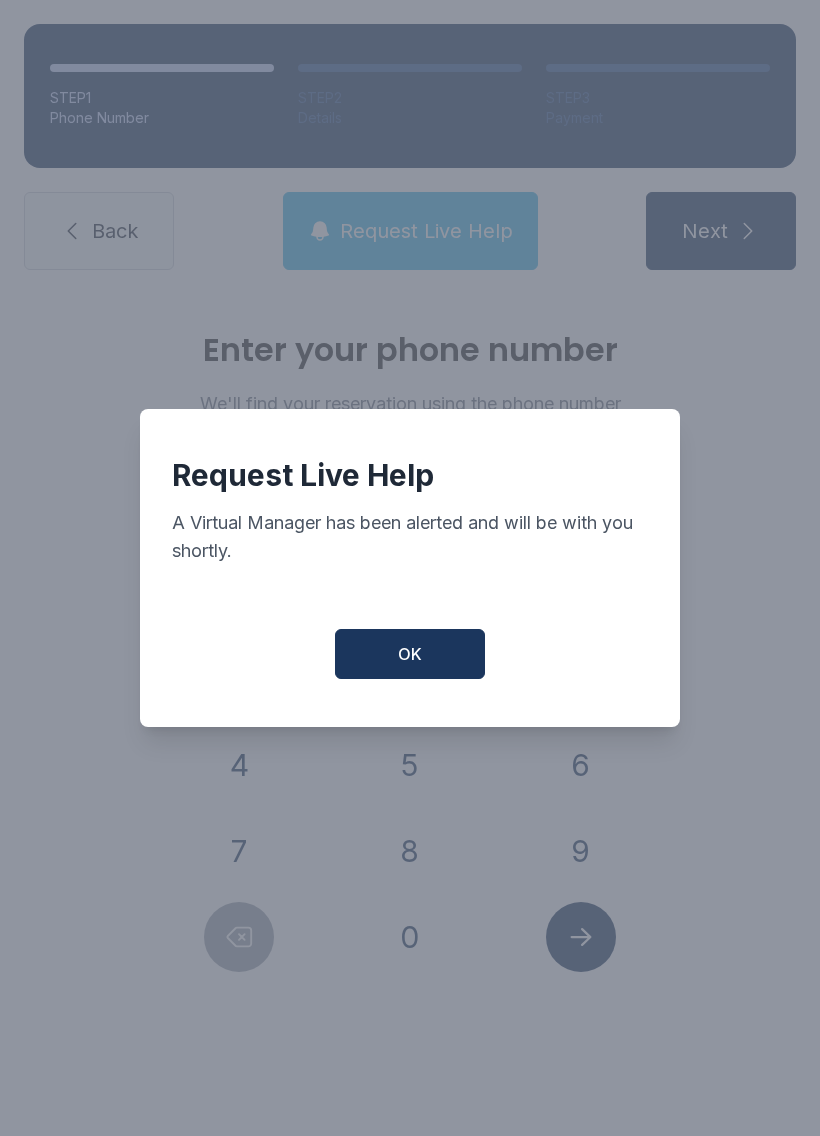 click on "OK" at bounding box center [410, 654] 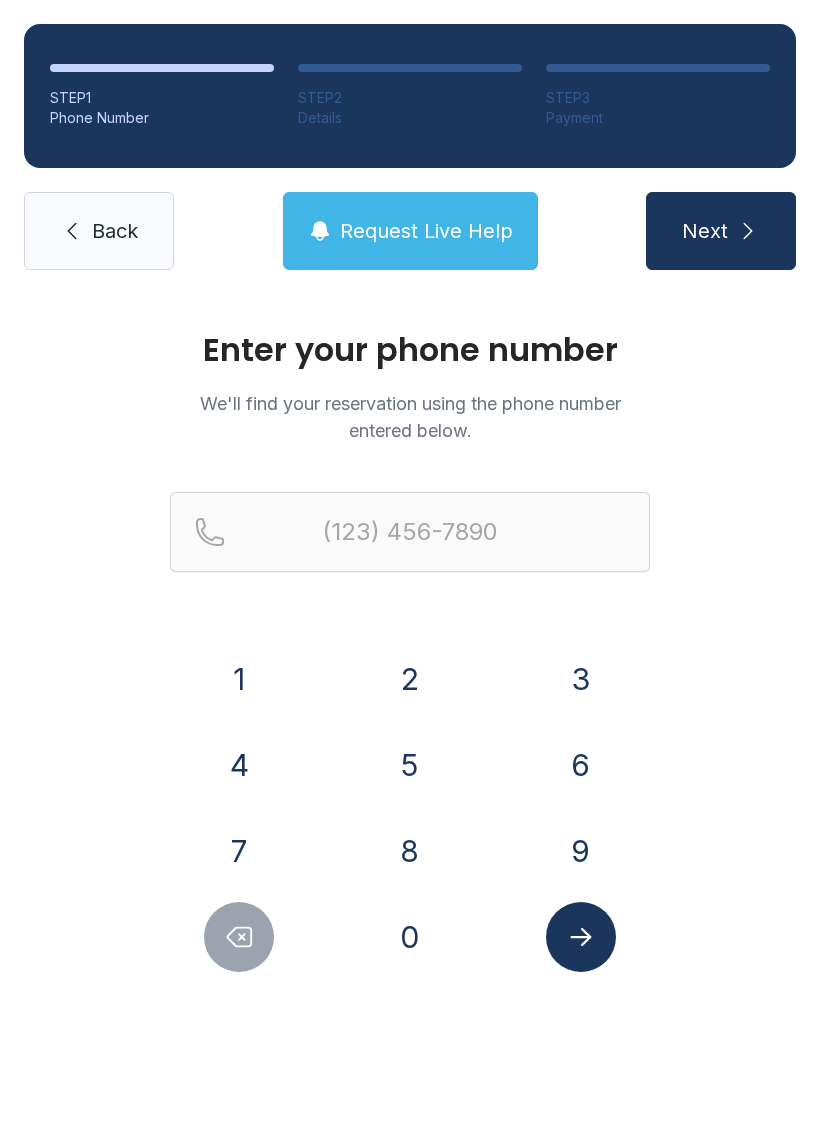 click on "Back" at bounding box center (99, 231) 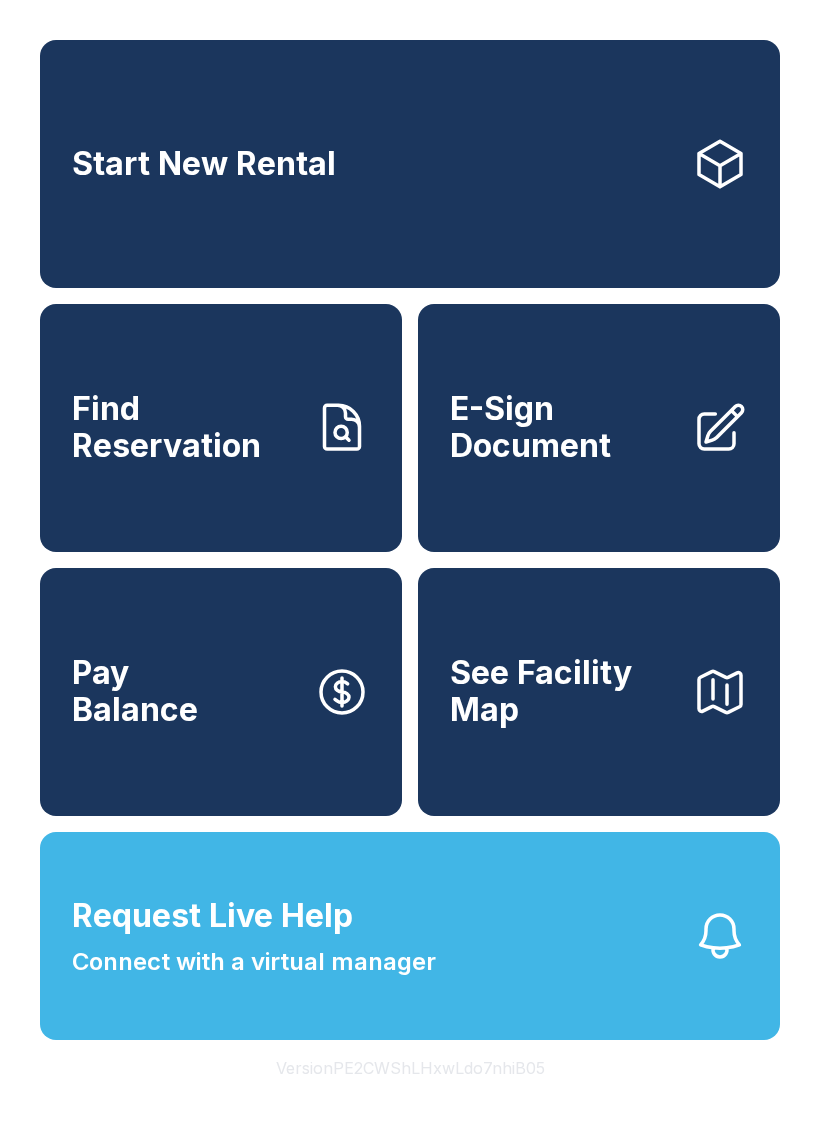 click on "E-Sign Document" at bounding box center [599, 428] 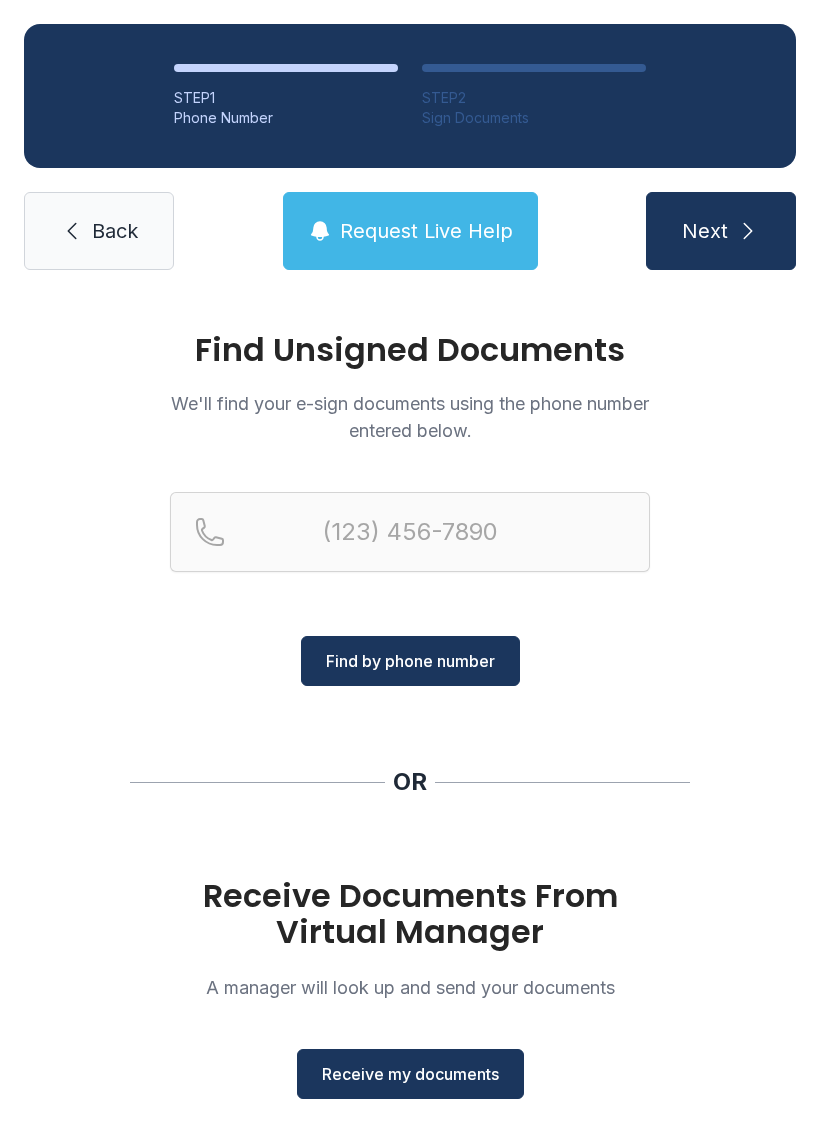 click on "Request Live Help" at bounding box center [426, 231] 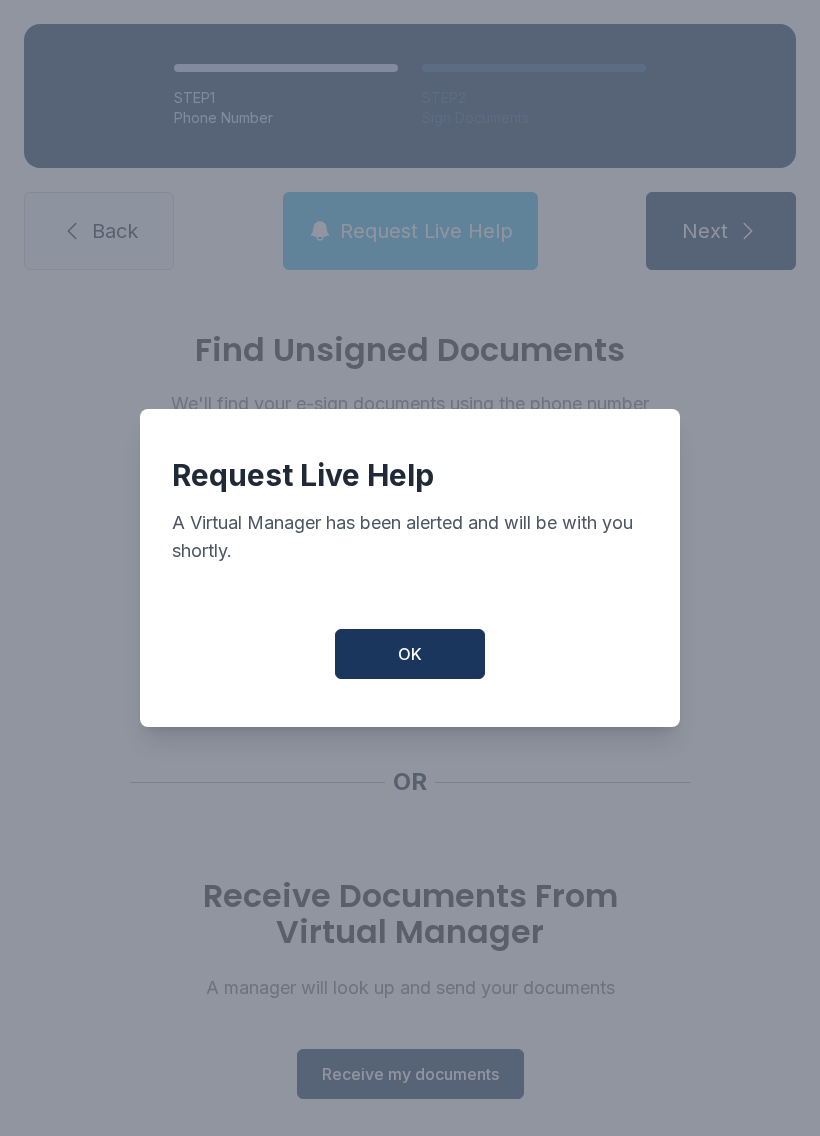 click on "OK" at bounding box center [410, 654] 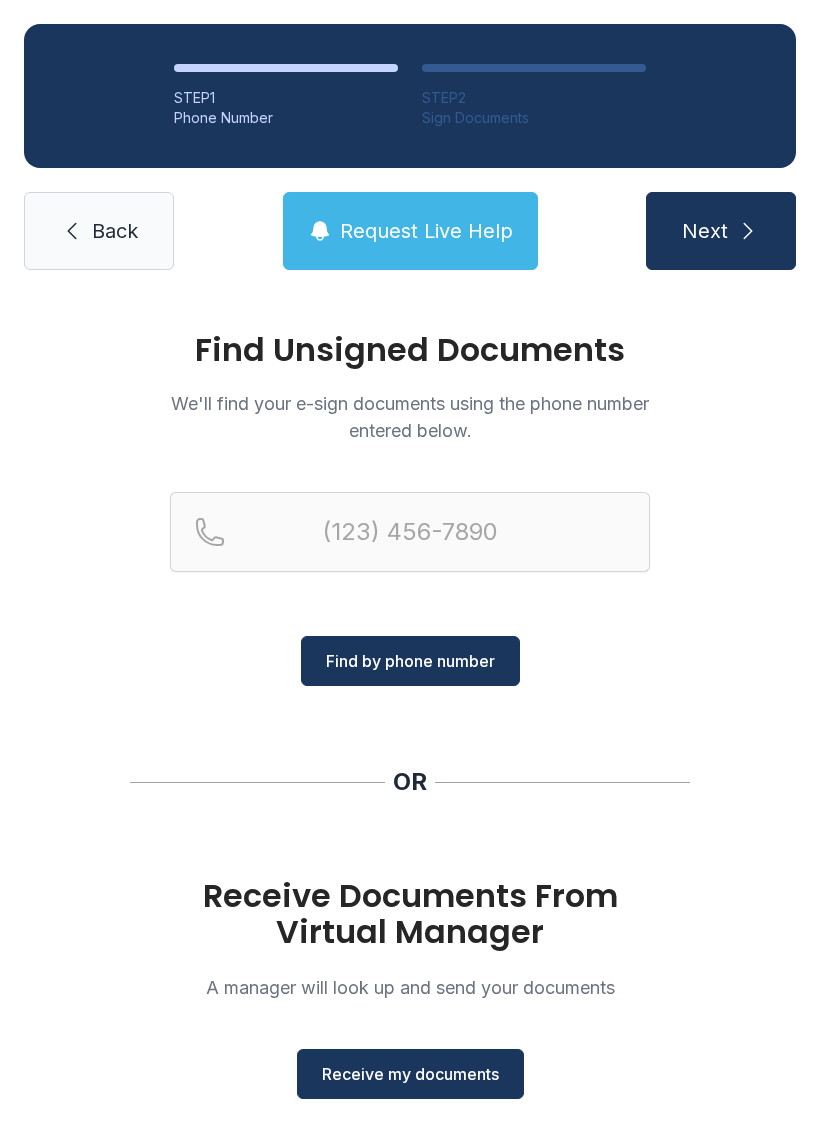click 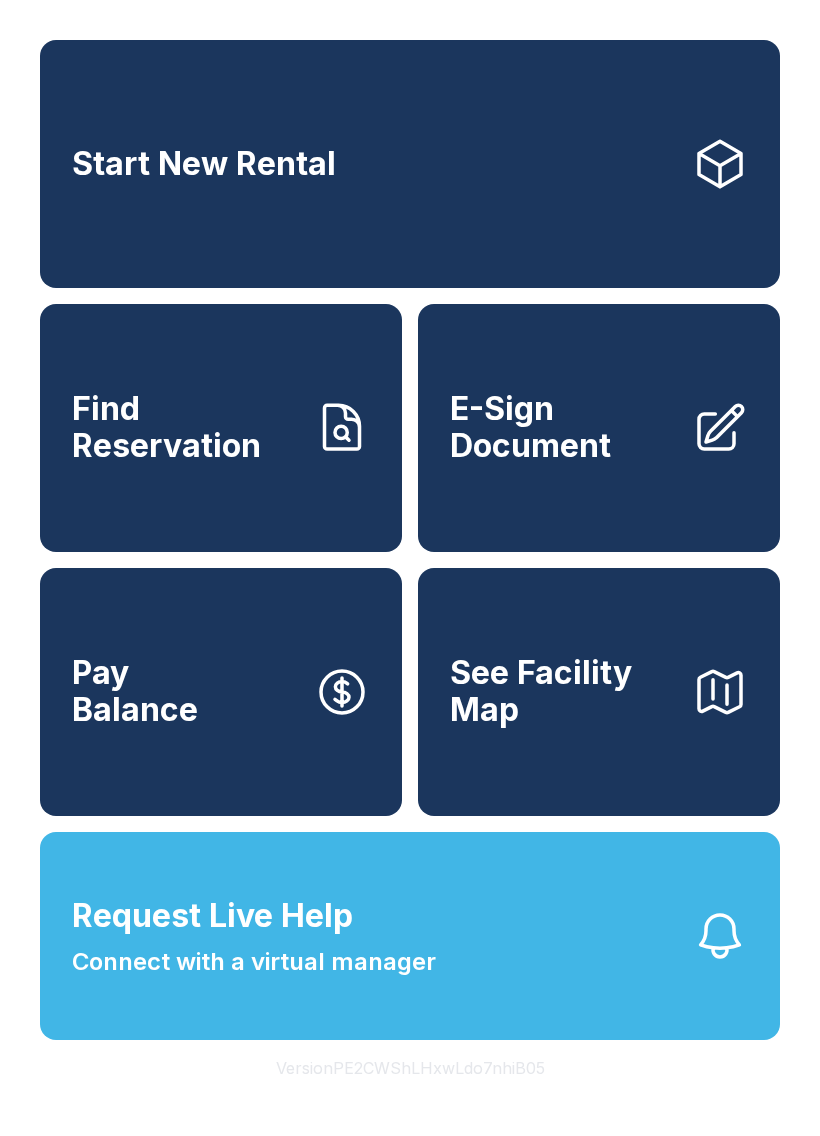 click on "Start New Rental" at bounding box center (410, 164) 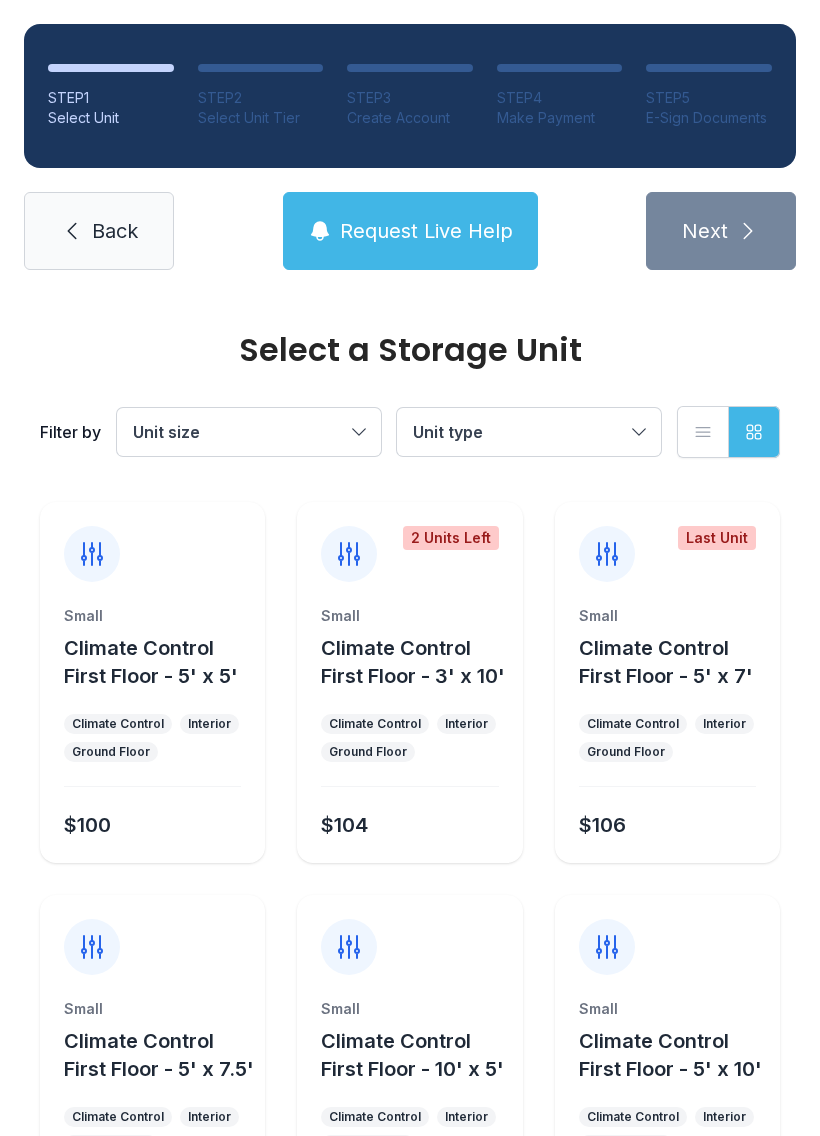 click on "Request Live Help" at bounding box center [426, 231] 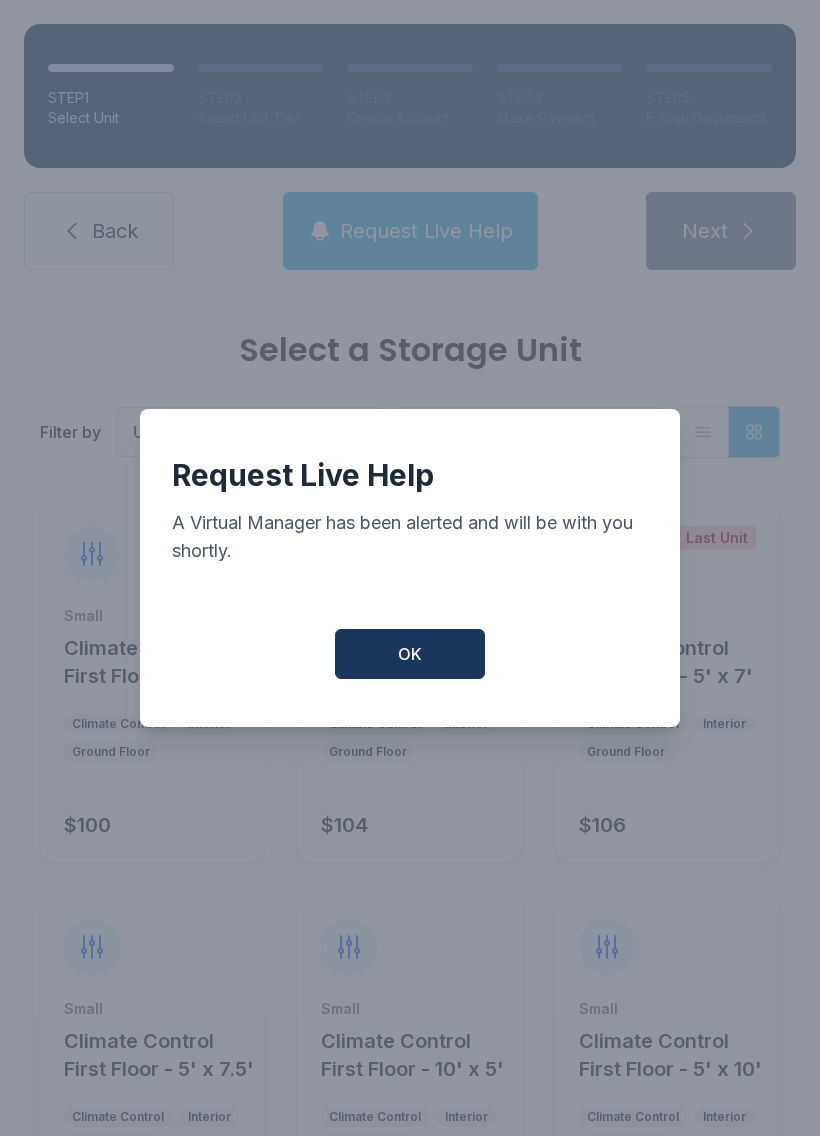 click on "OK" at bounding box center (410, 654) 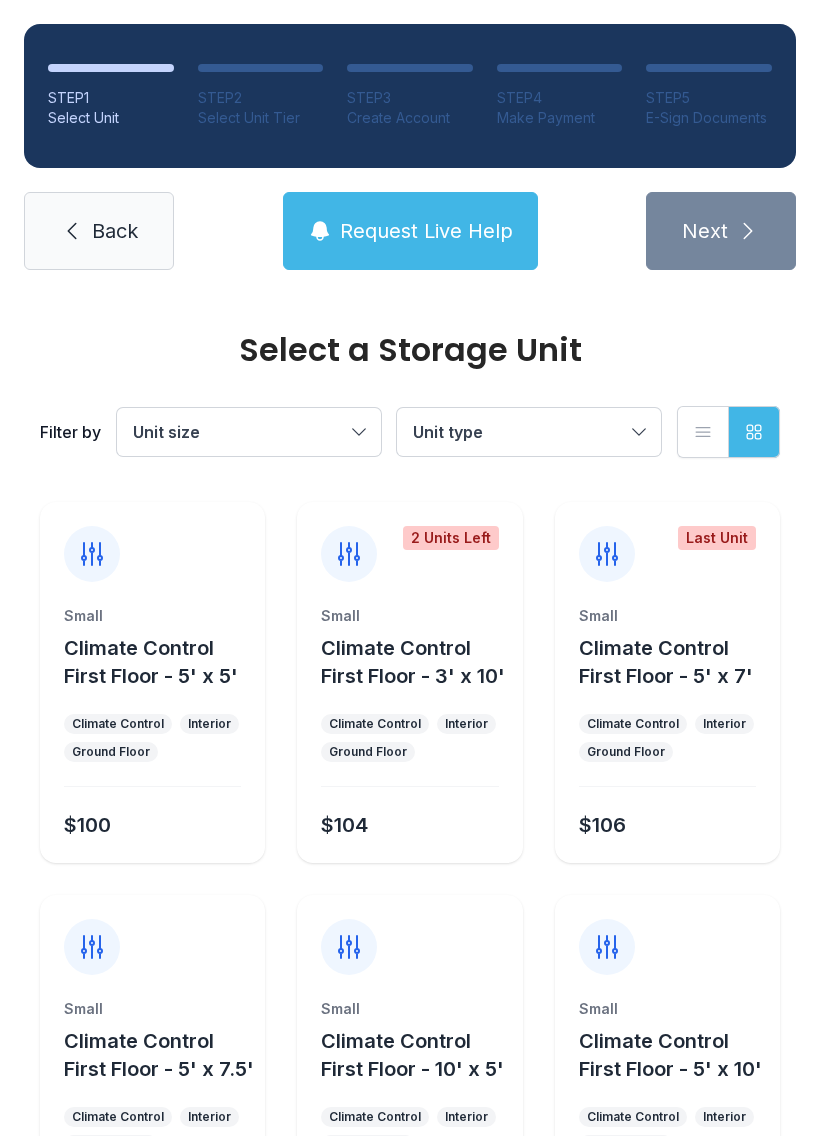 click on "Request Live Help" at bounding box center (426, 231) 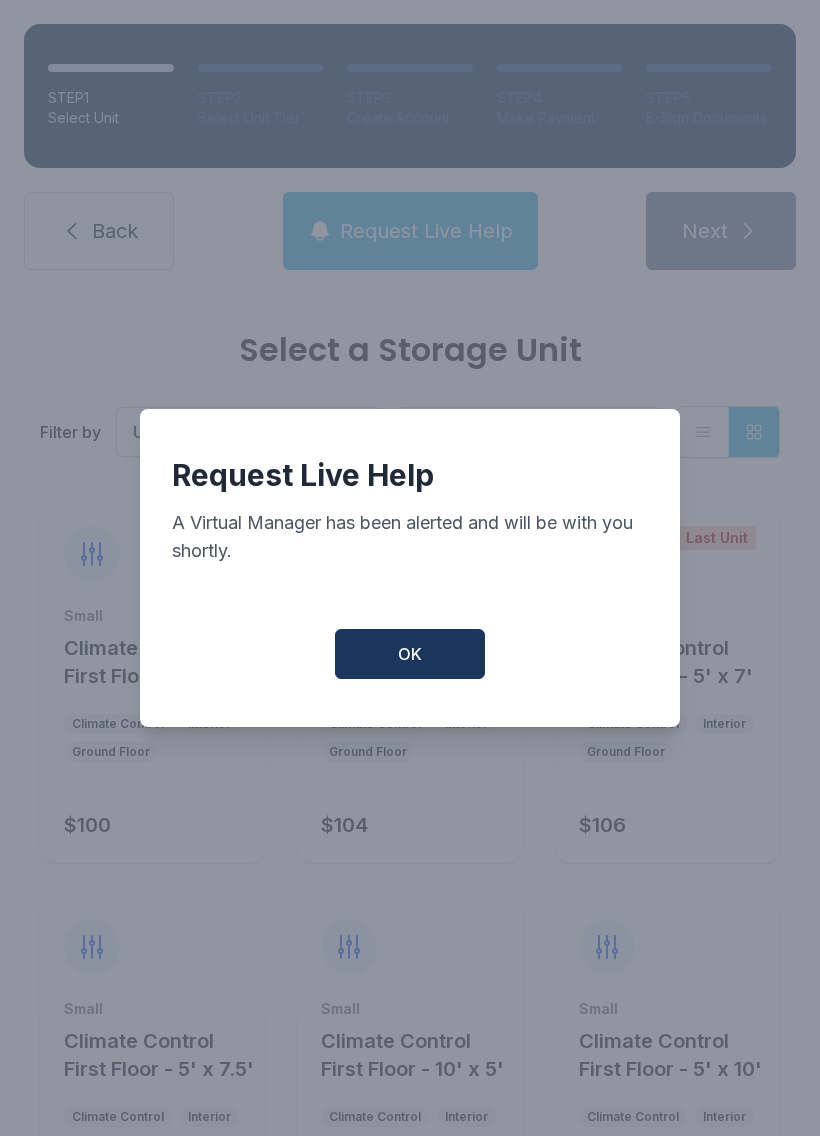 click on "OK" at bounding box center (410, 654) 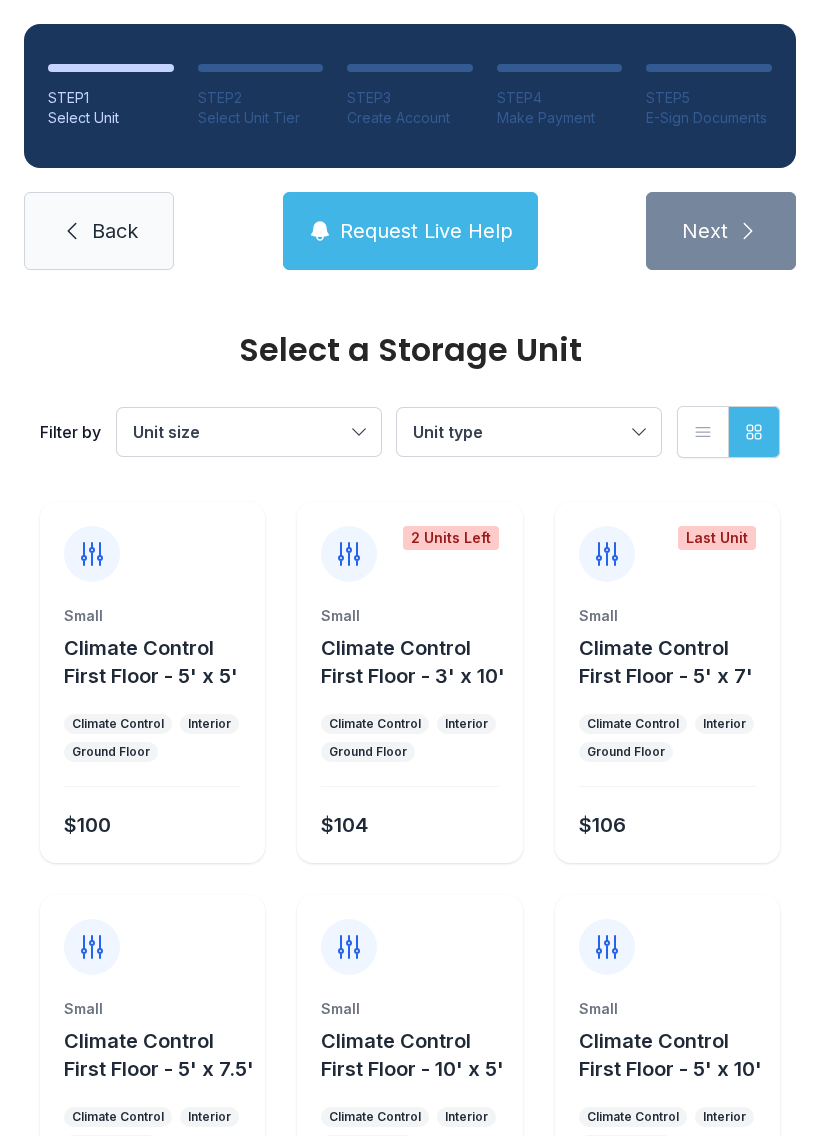 click on "Request Live Help" at bounding box center (426, 231) 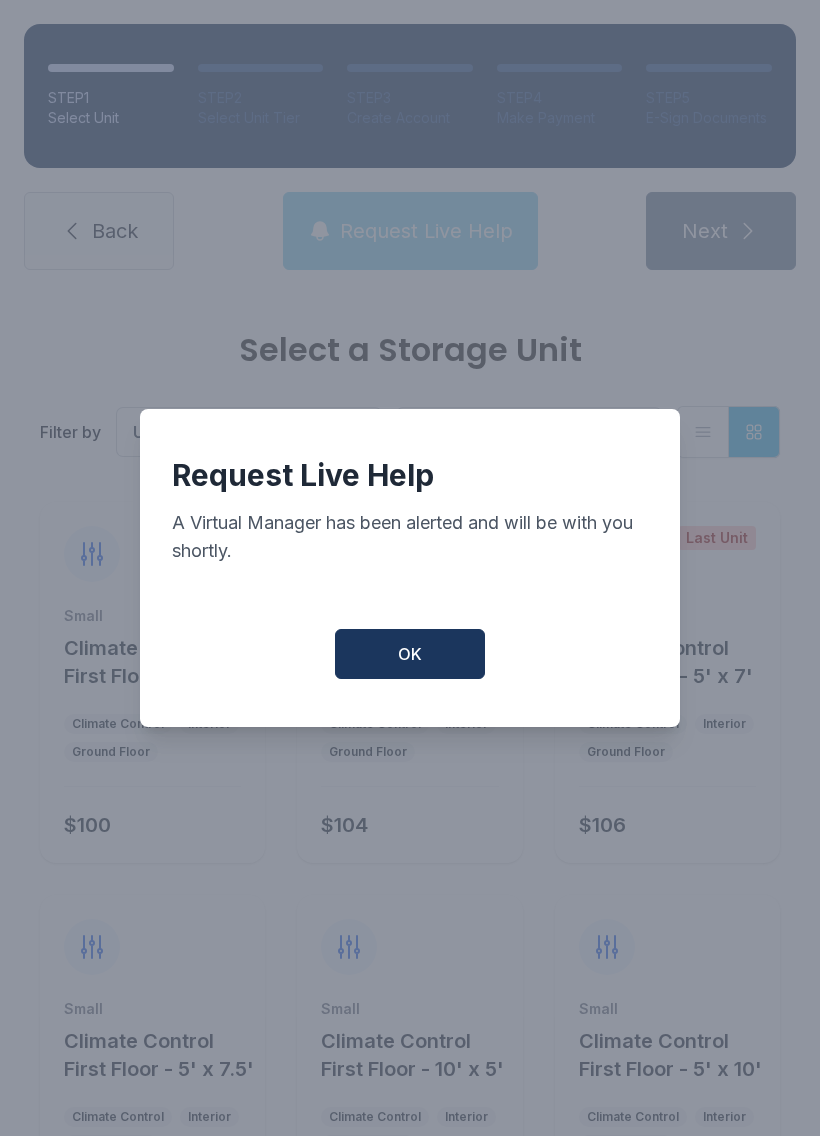 click on "OK" at bounding box center [410, 654] 